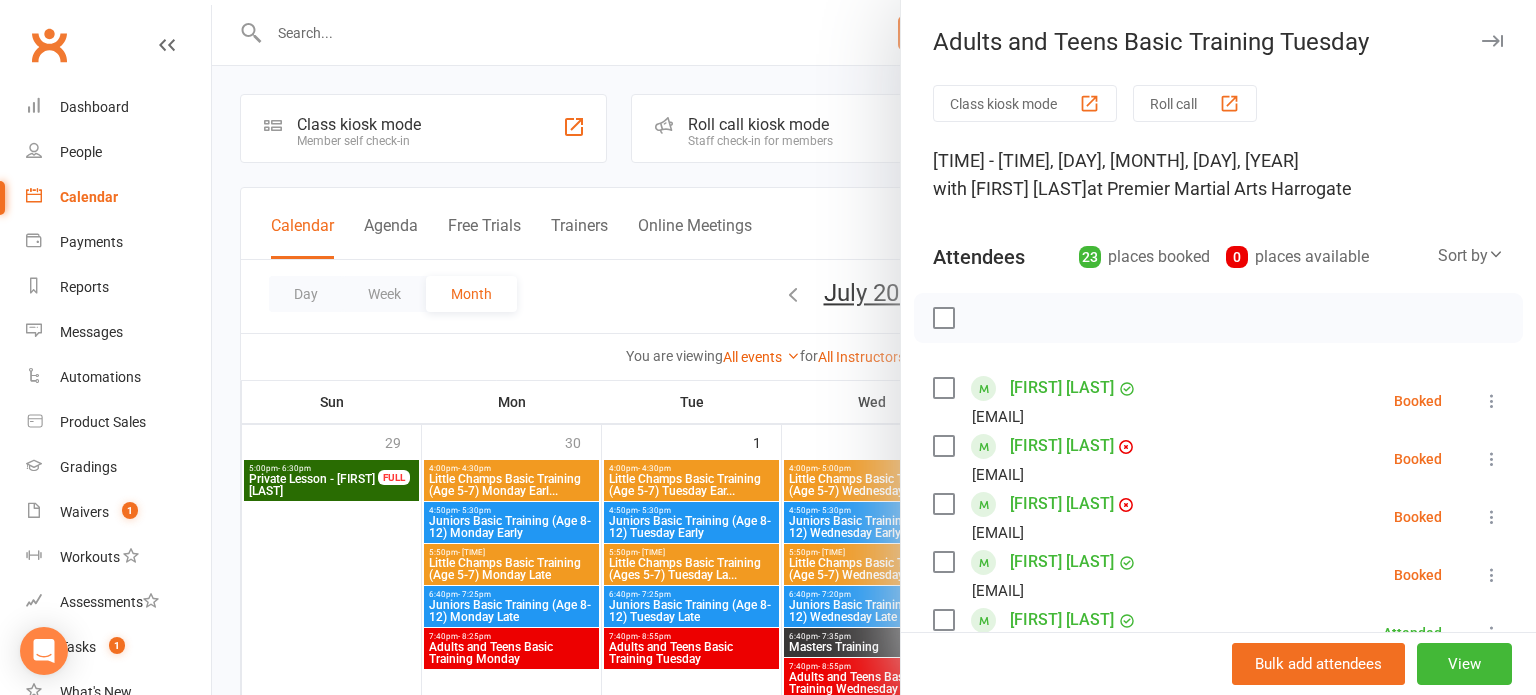 scroll, scrollTop: 1449, scrollLeft: 0, axis: vertical 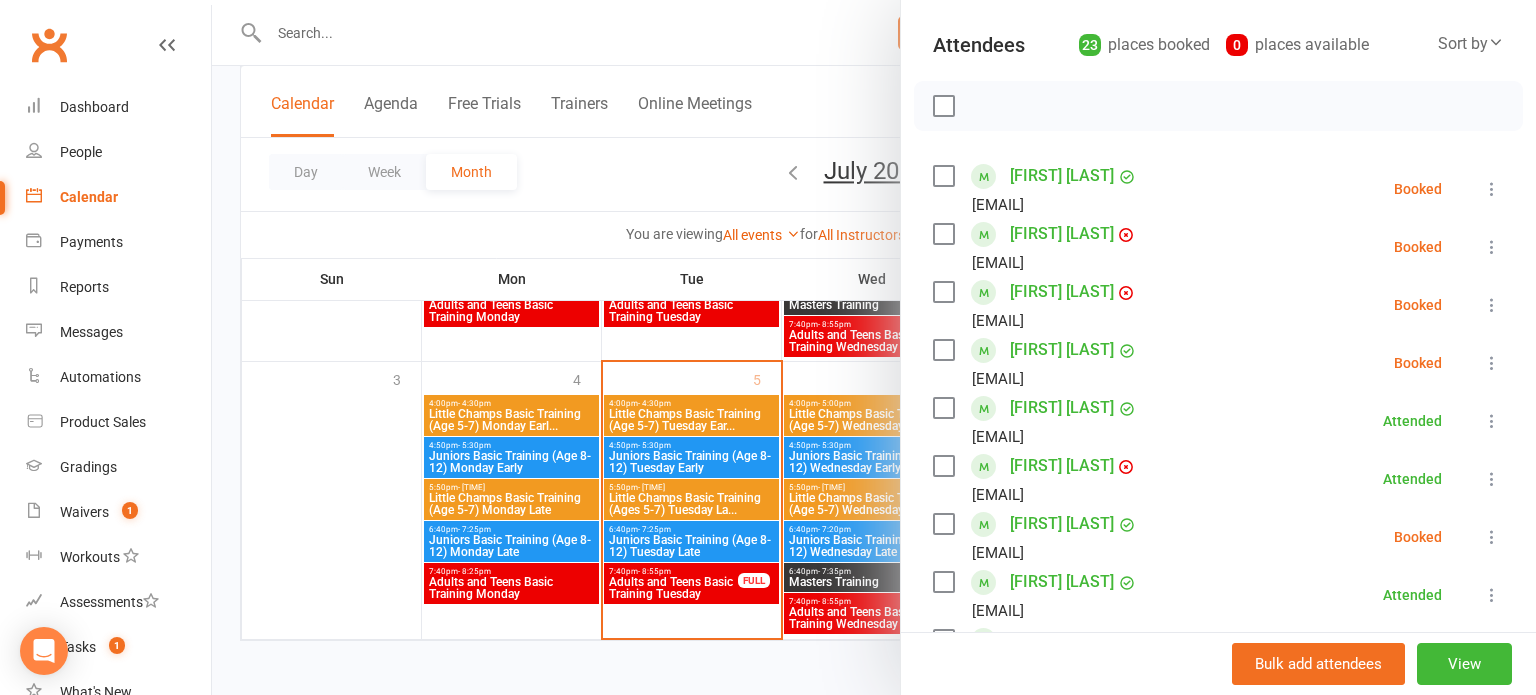 click at bounding box center [1492, 189] 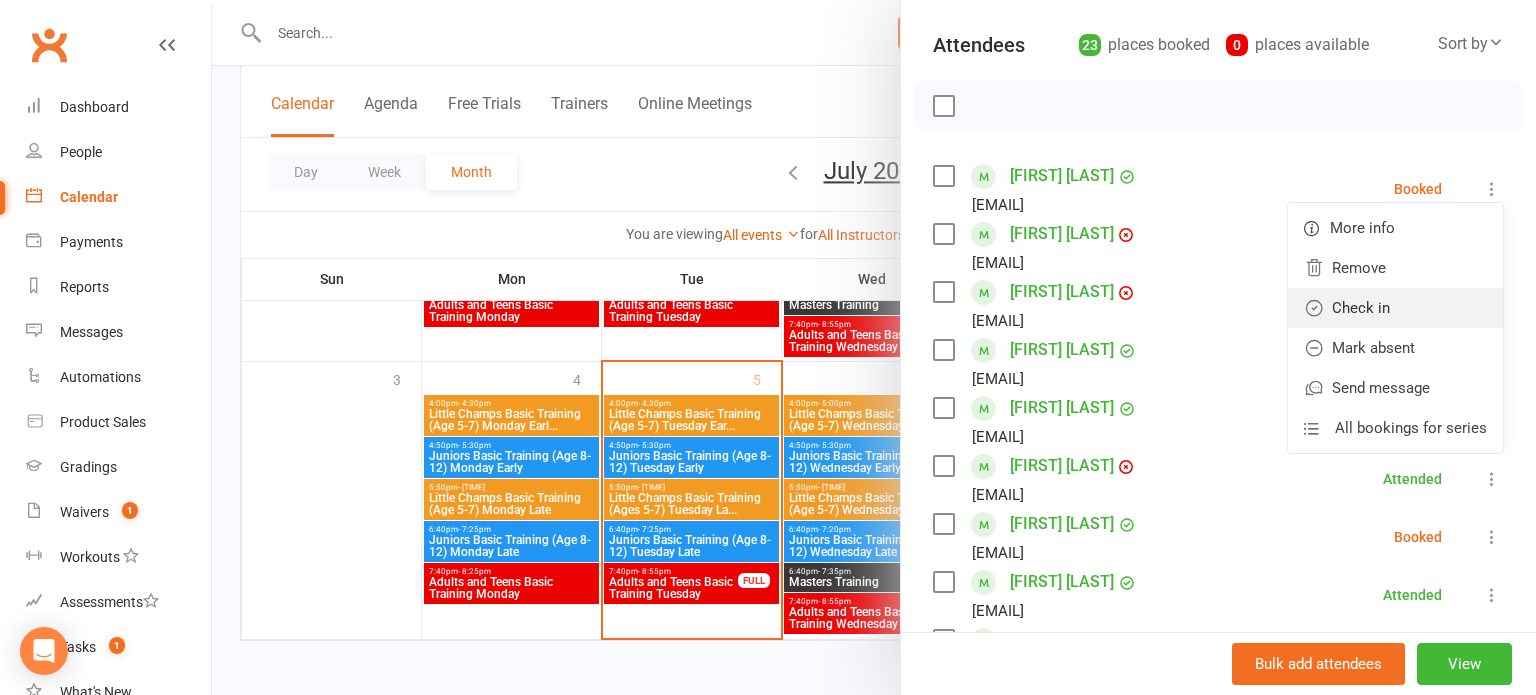 click on "Check in" at bounding box center [1395, 308] 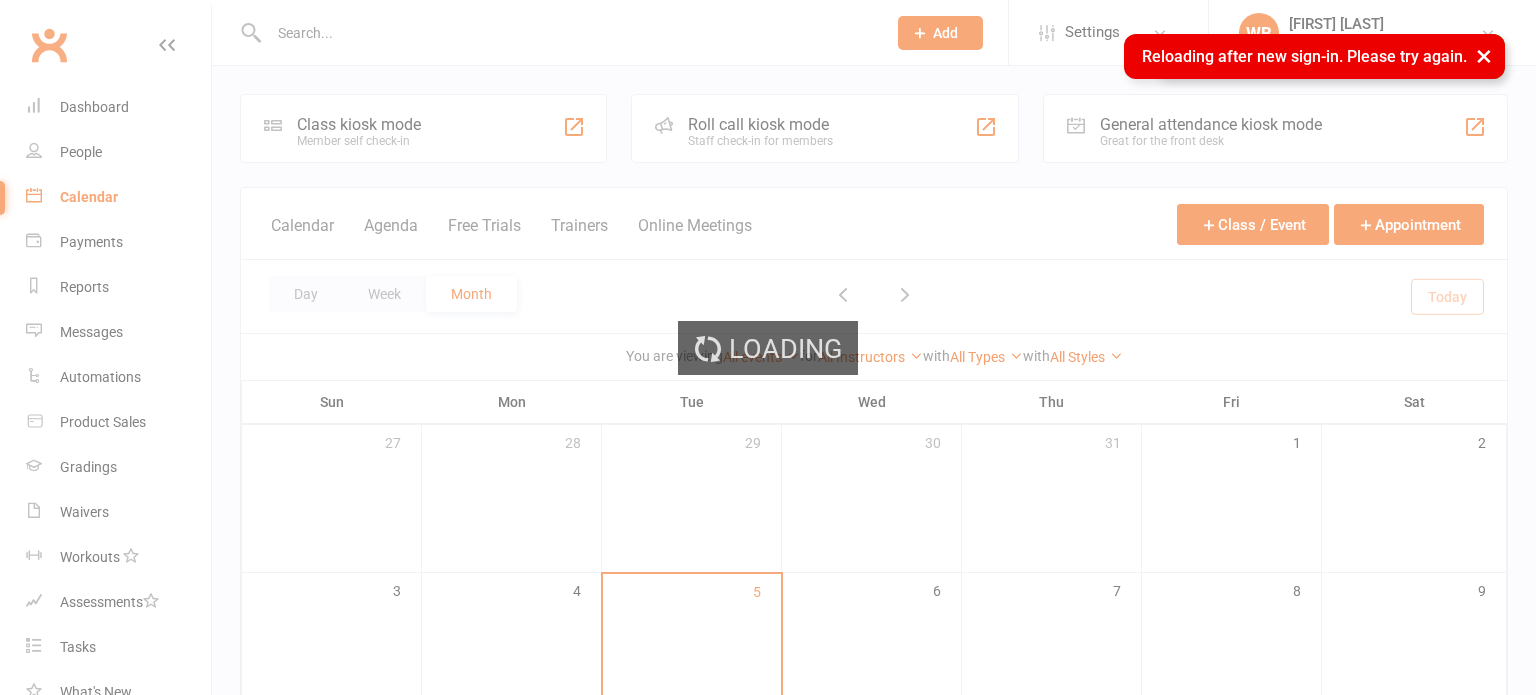 scroll, scrollTop: 0, scrollLeft: 0, axis: both 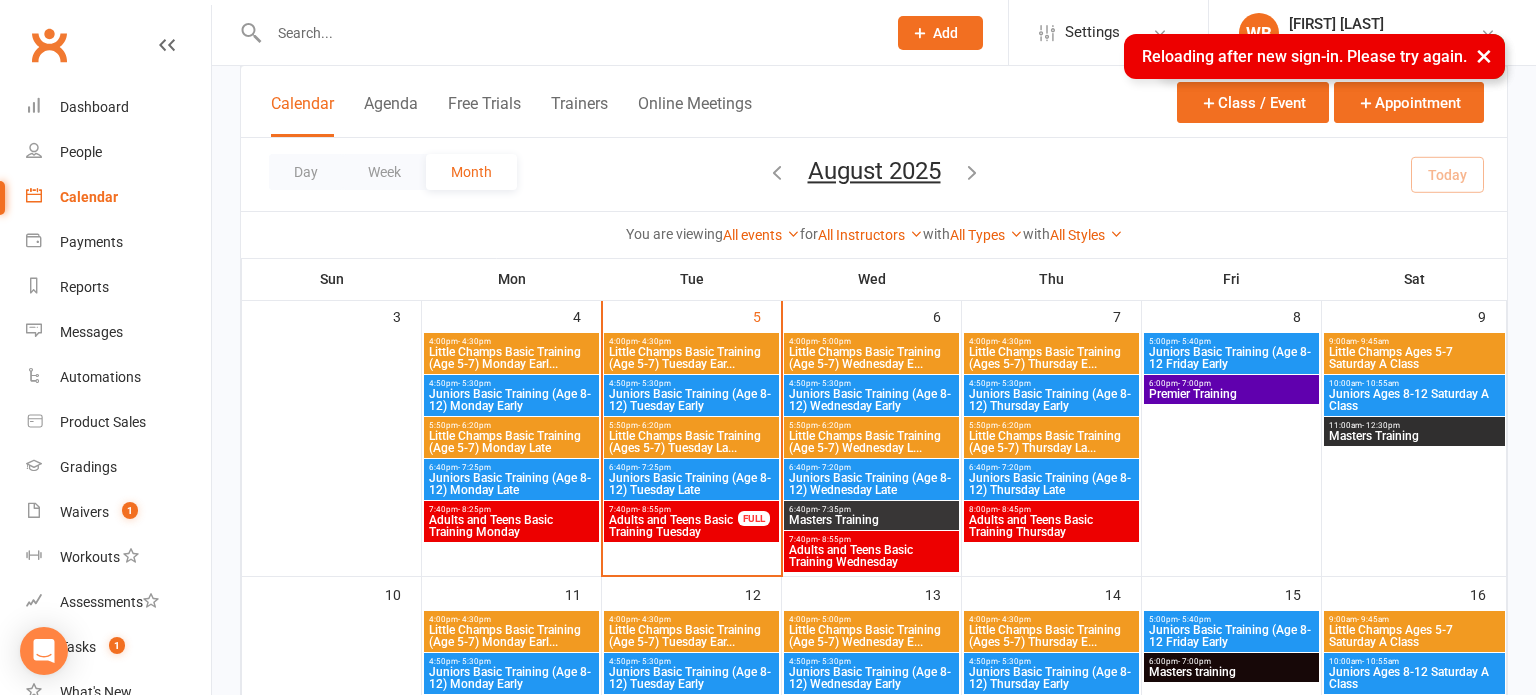 click on "Adults and Teens Basic Training Tuesday" at bounding box center [673, 526] 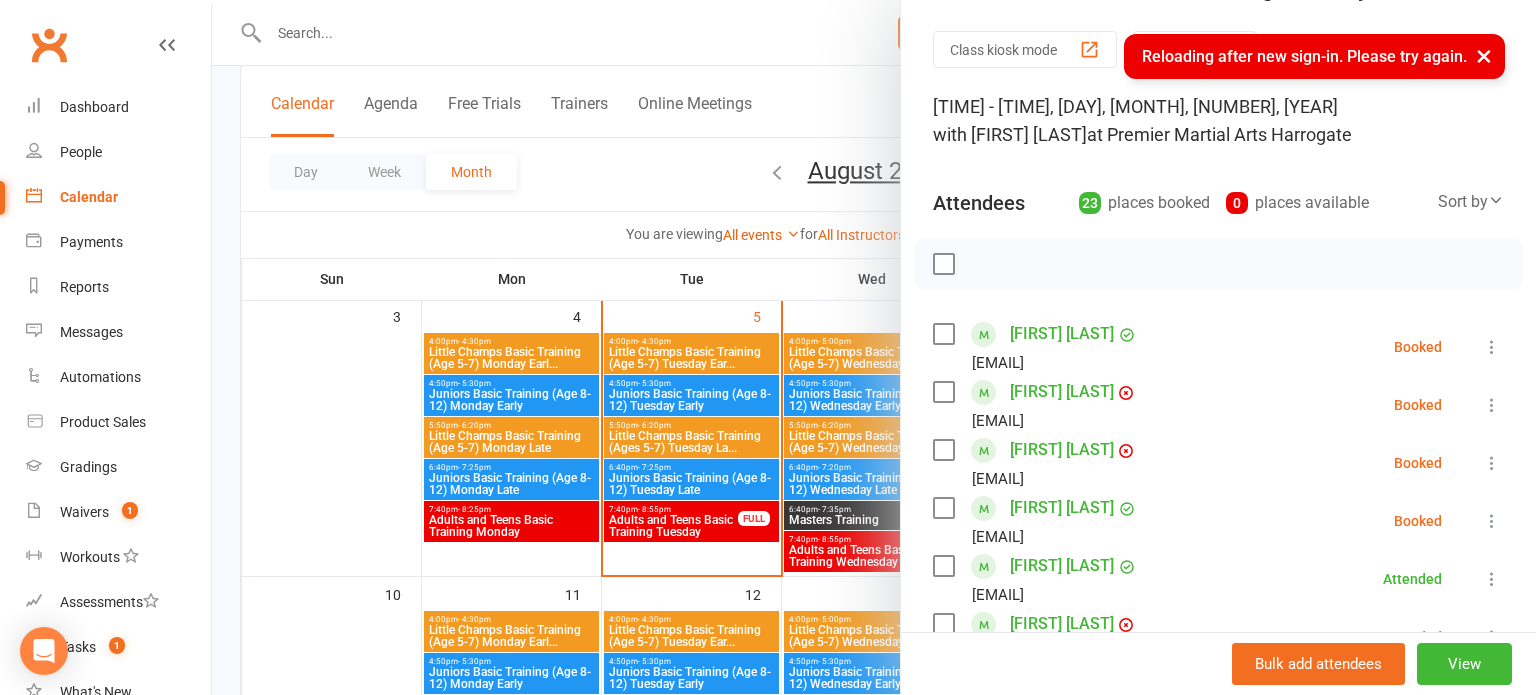scroll, scrollTop: 56, scrollLeft: 0, axis: vertical 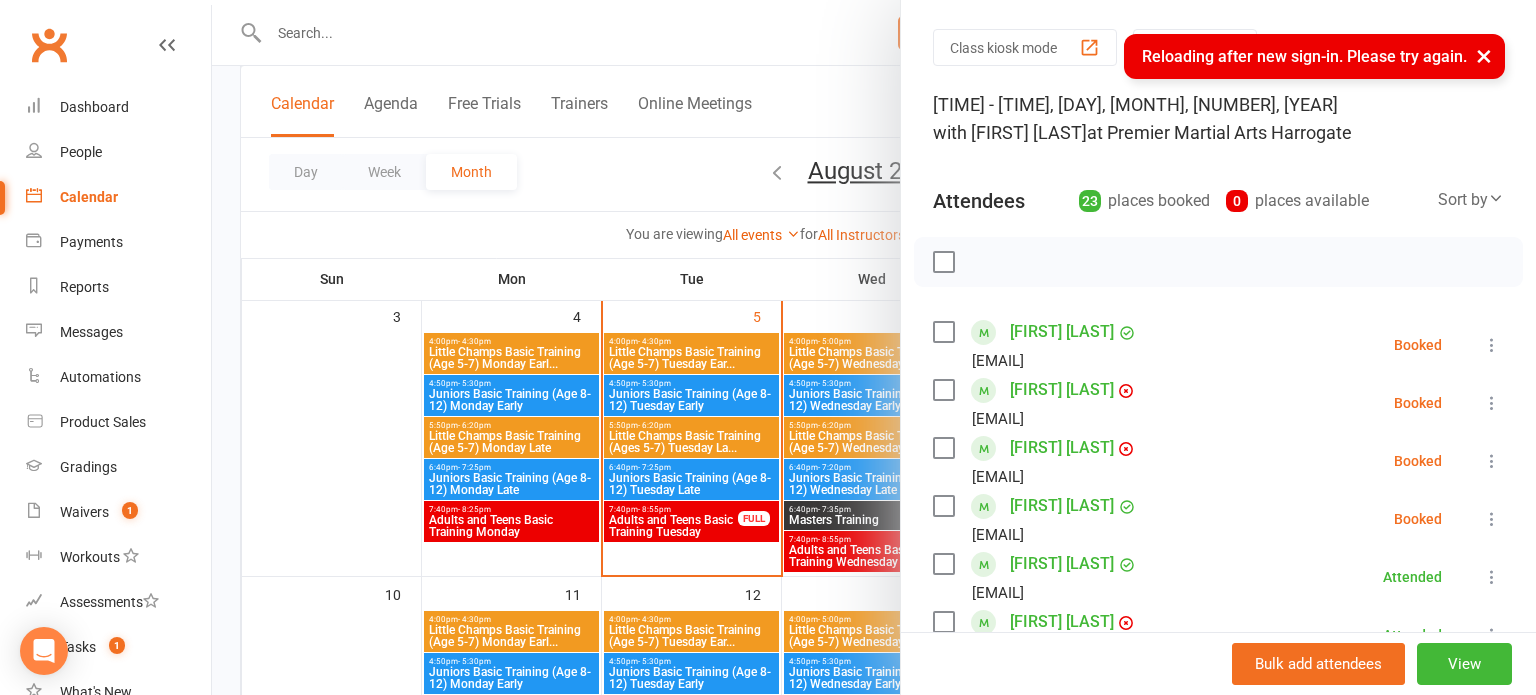 click at bounding box center (1492, 345) 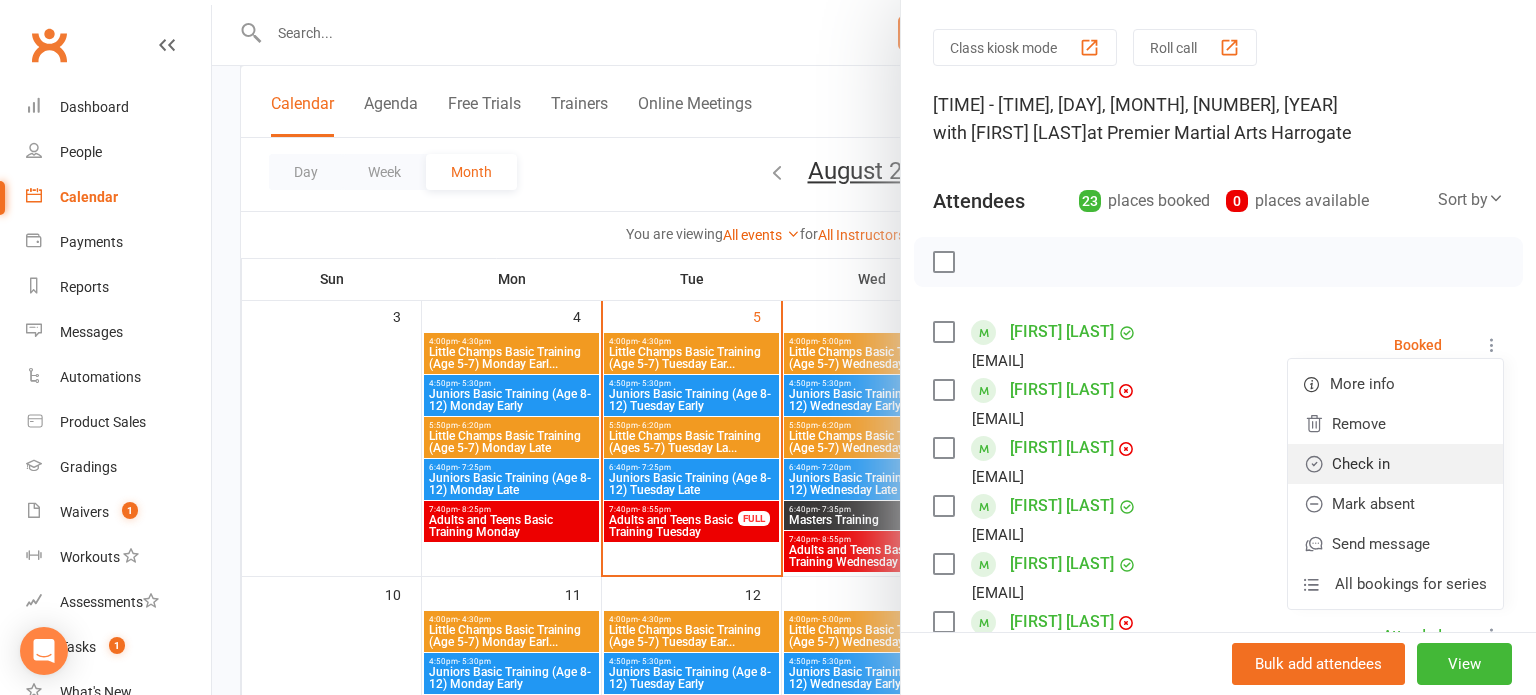 click on "Check in" at bounding box center [1395, 464] 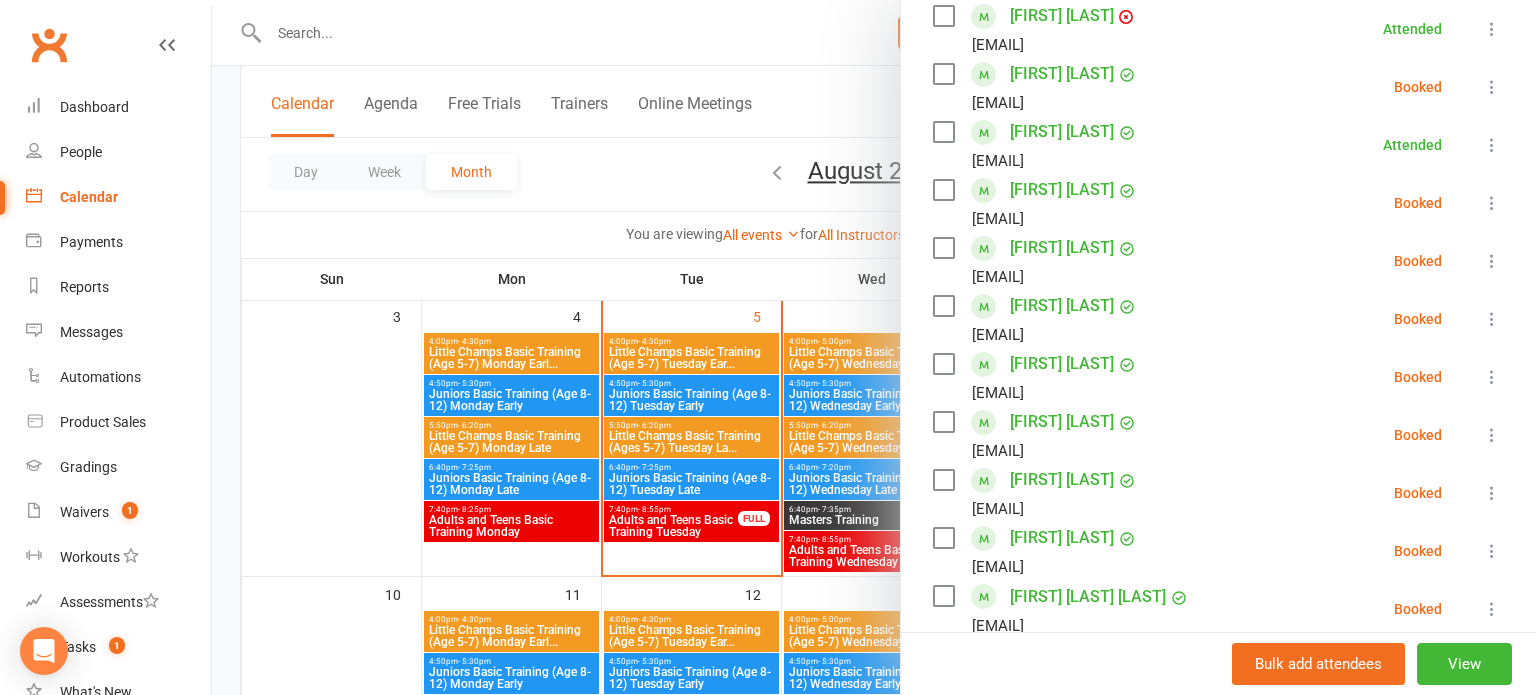 scroll, scrollTop: 664, scrollLeft: 0, axis: vertical 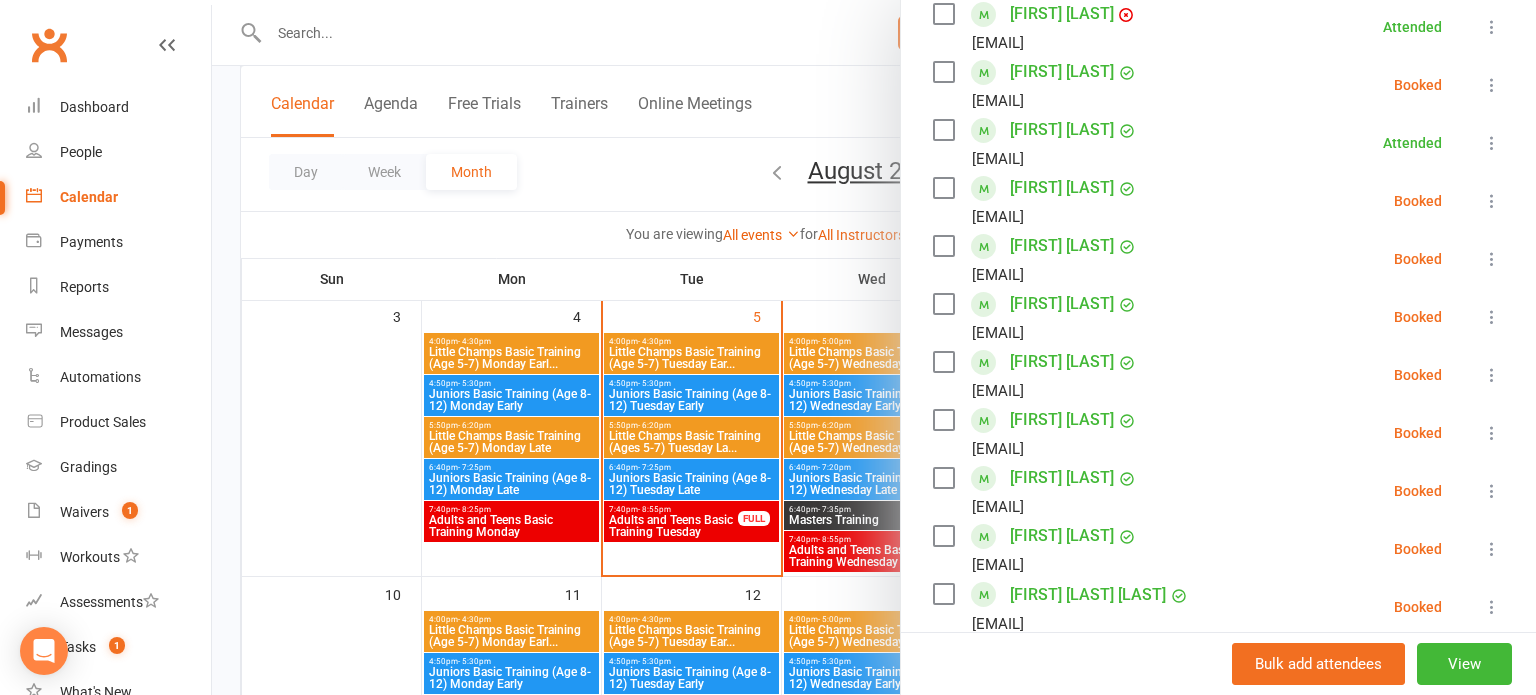 click at bounding box center [1492, 491] 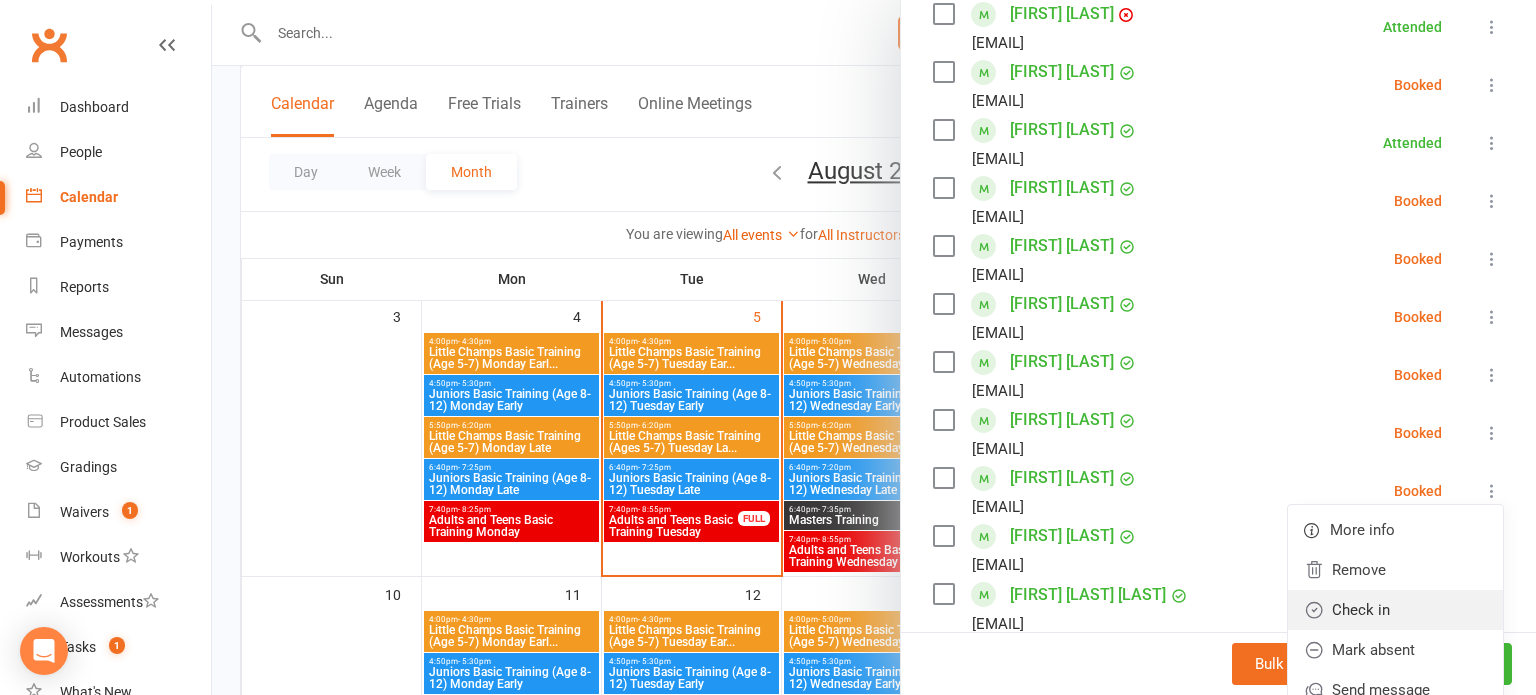 click on "Check in" at bounding box center [1395, 610] 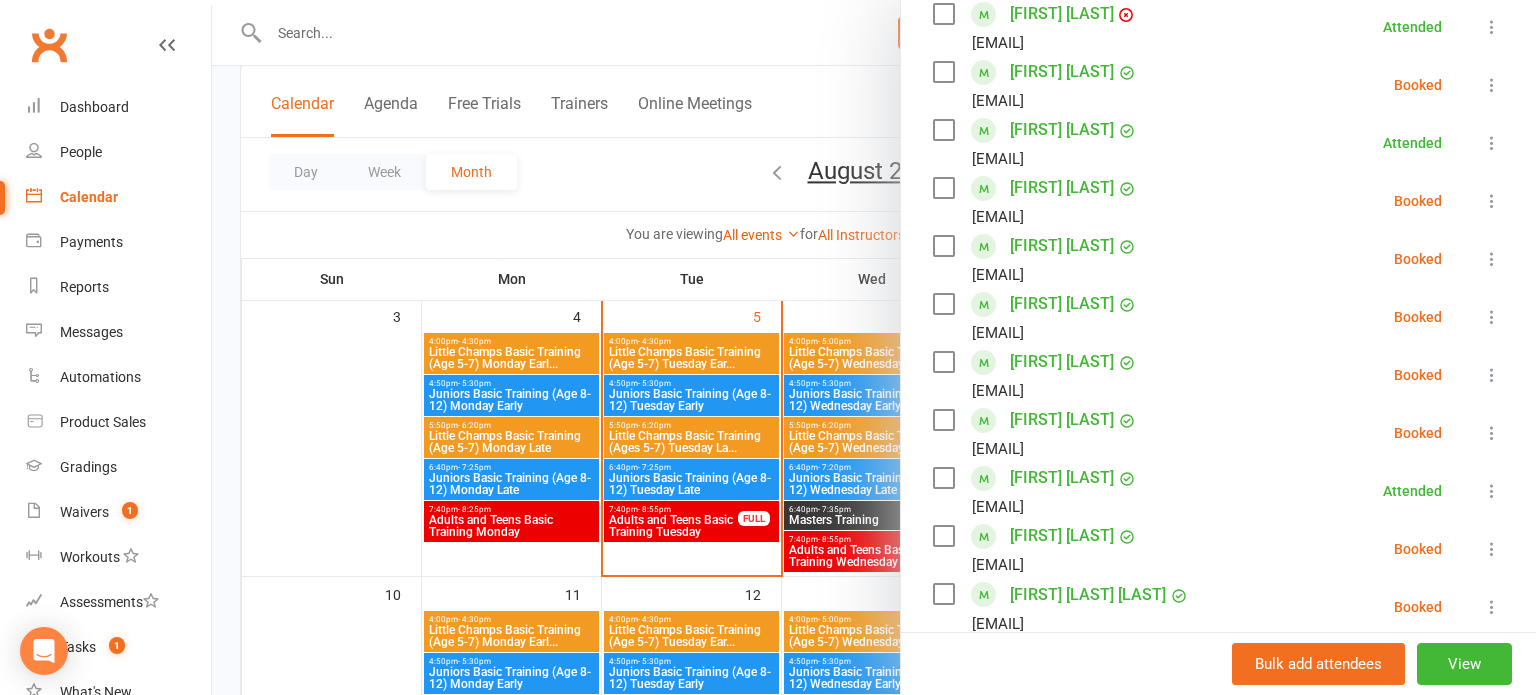 click at bounding box center (1492, 433) 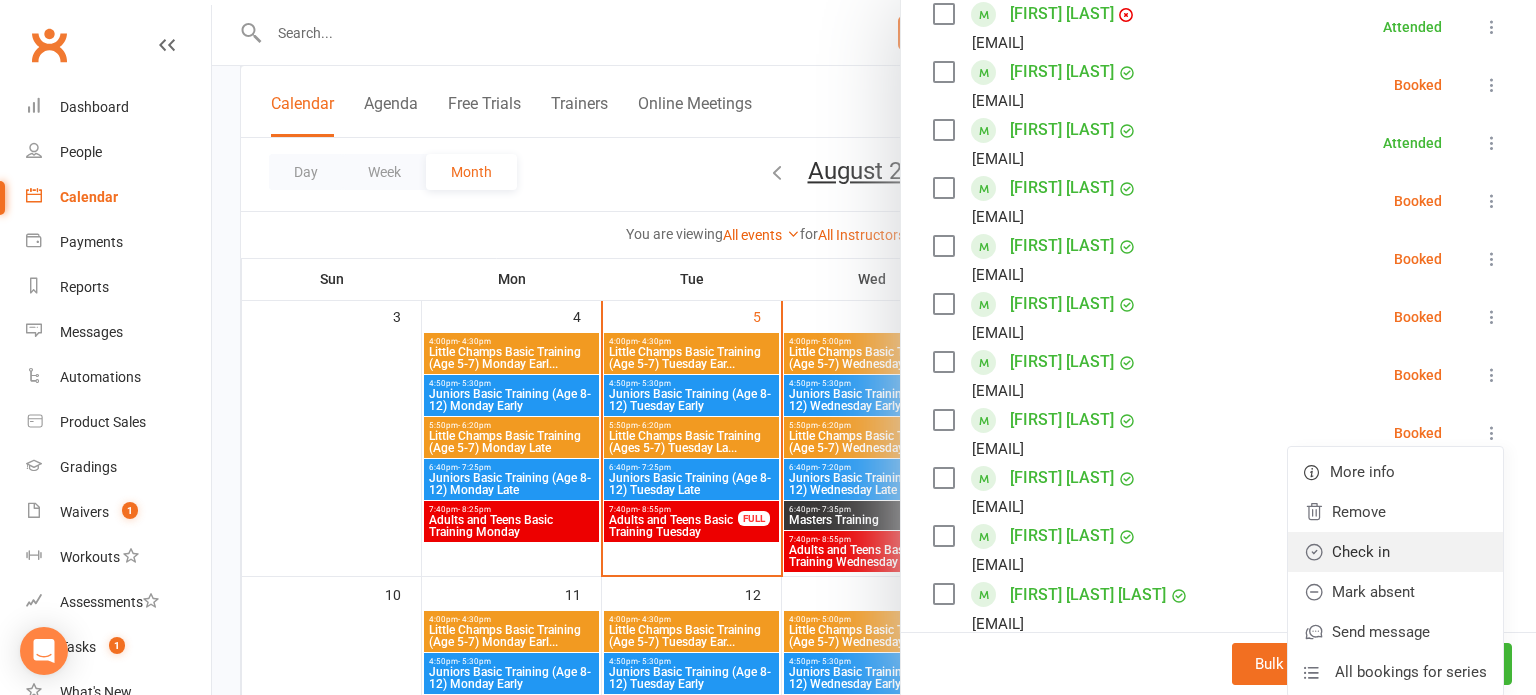 click on "Check in" at bounding box center [1395, 552] 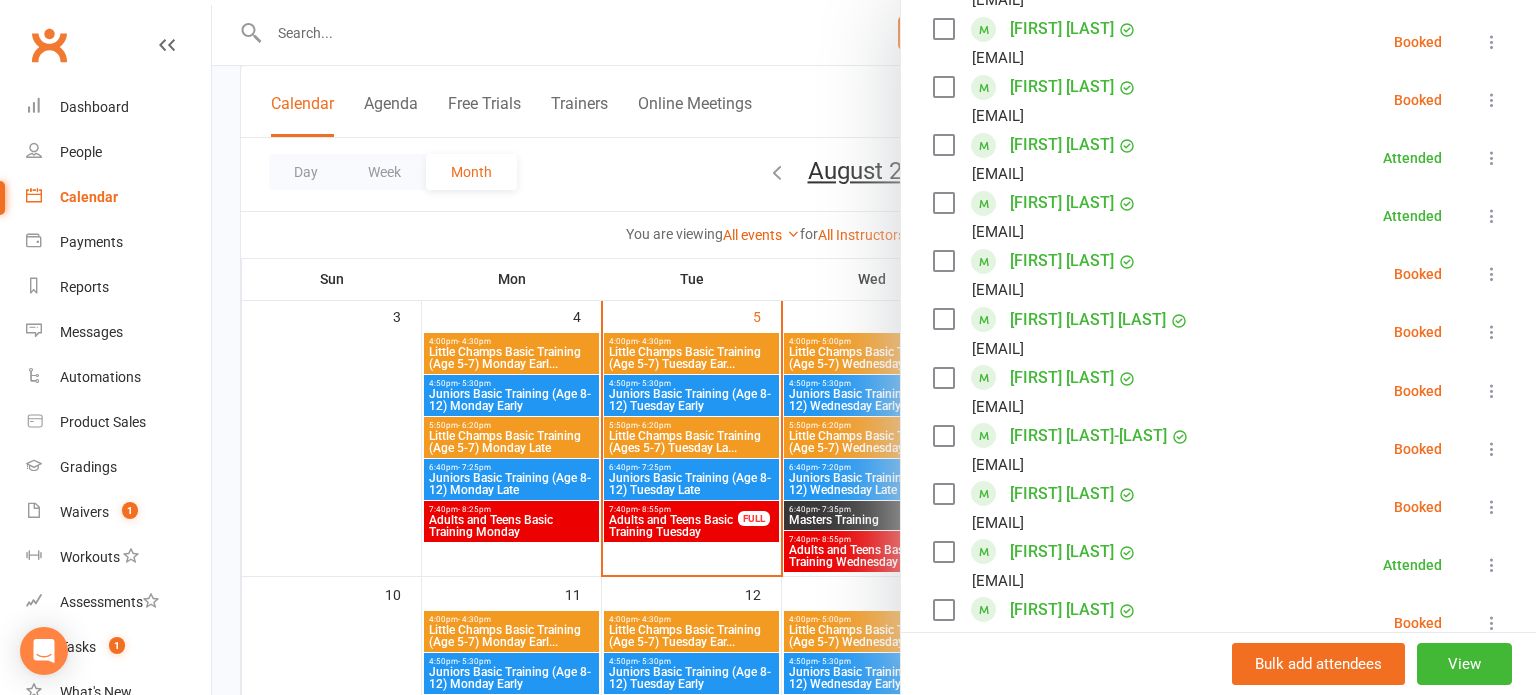 scroll, scrollTop: 940, scrollLeft: 0, axis: vertical 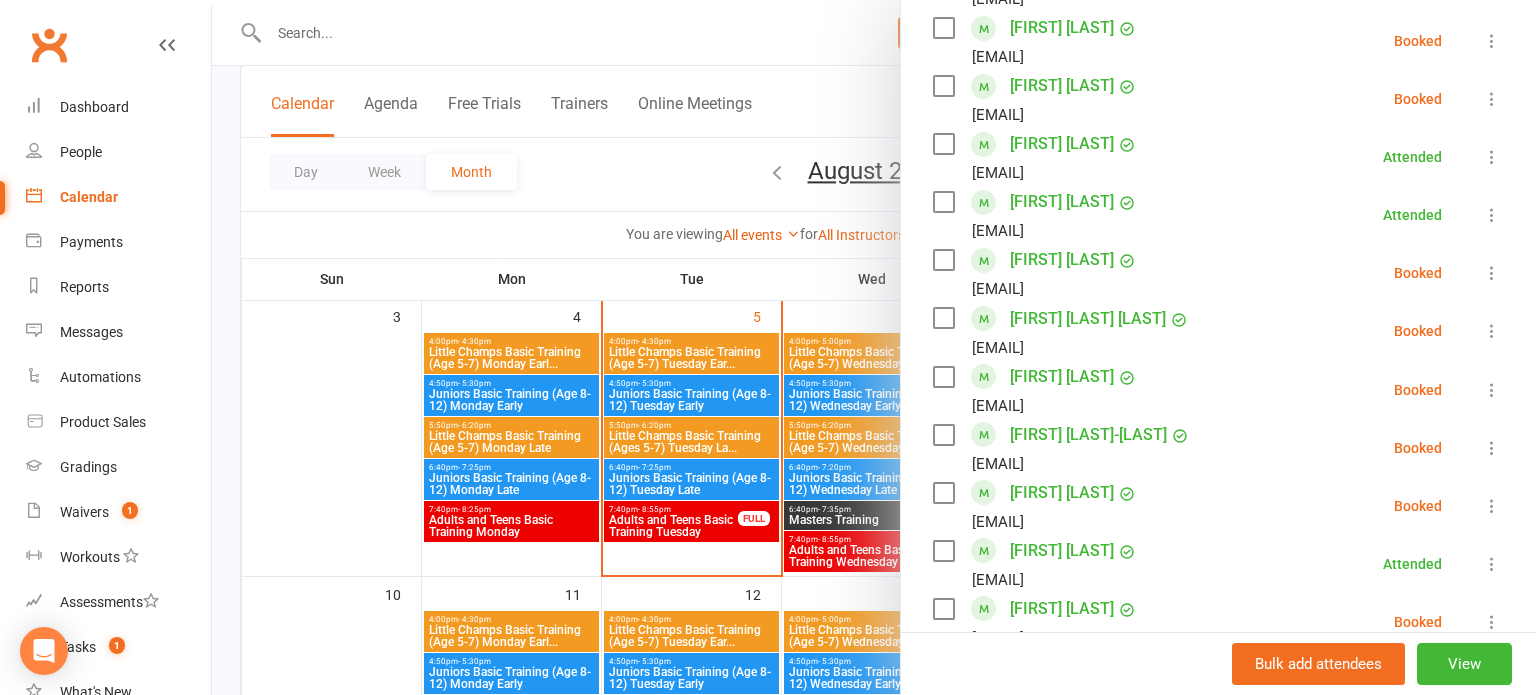 click at bounding box center [1492, 448] 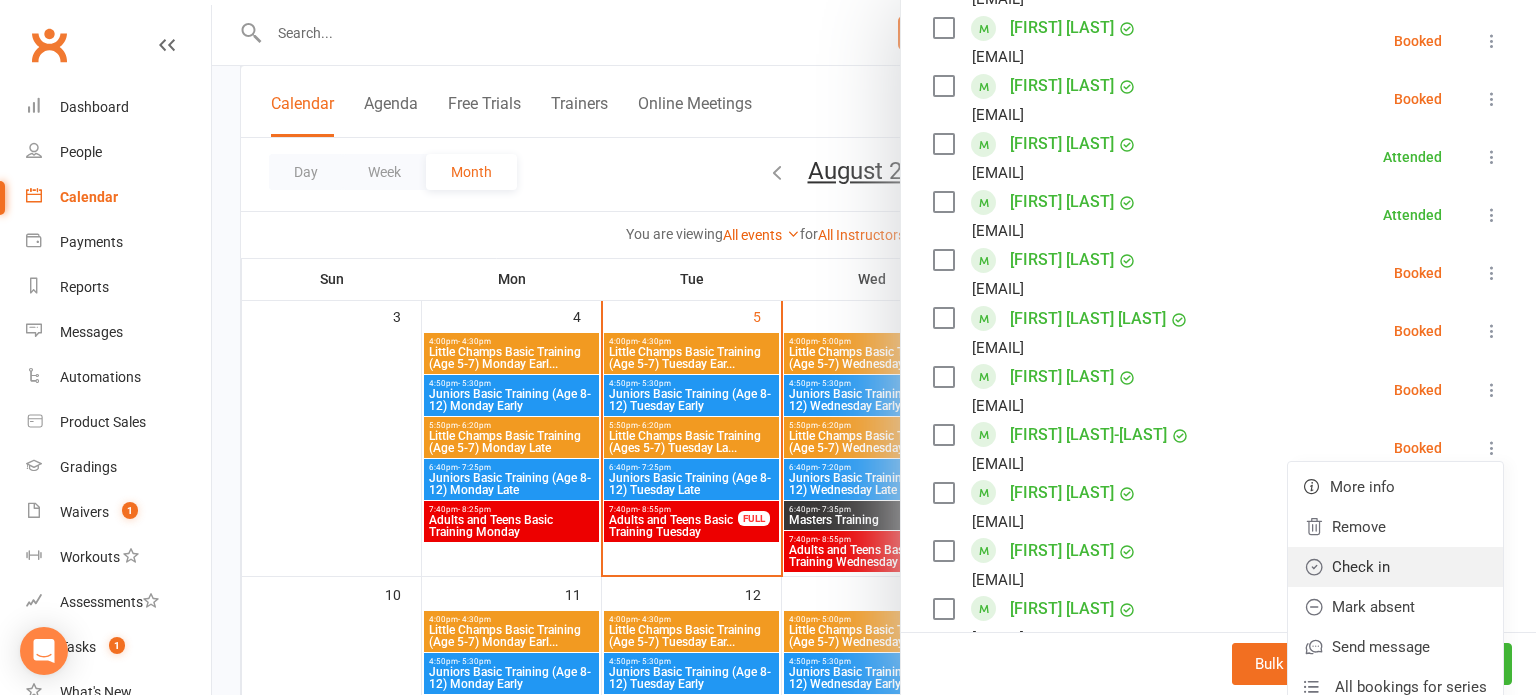 click on "Check in" at bounding box center [1395, 567] 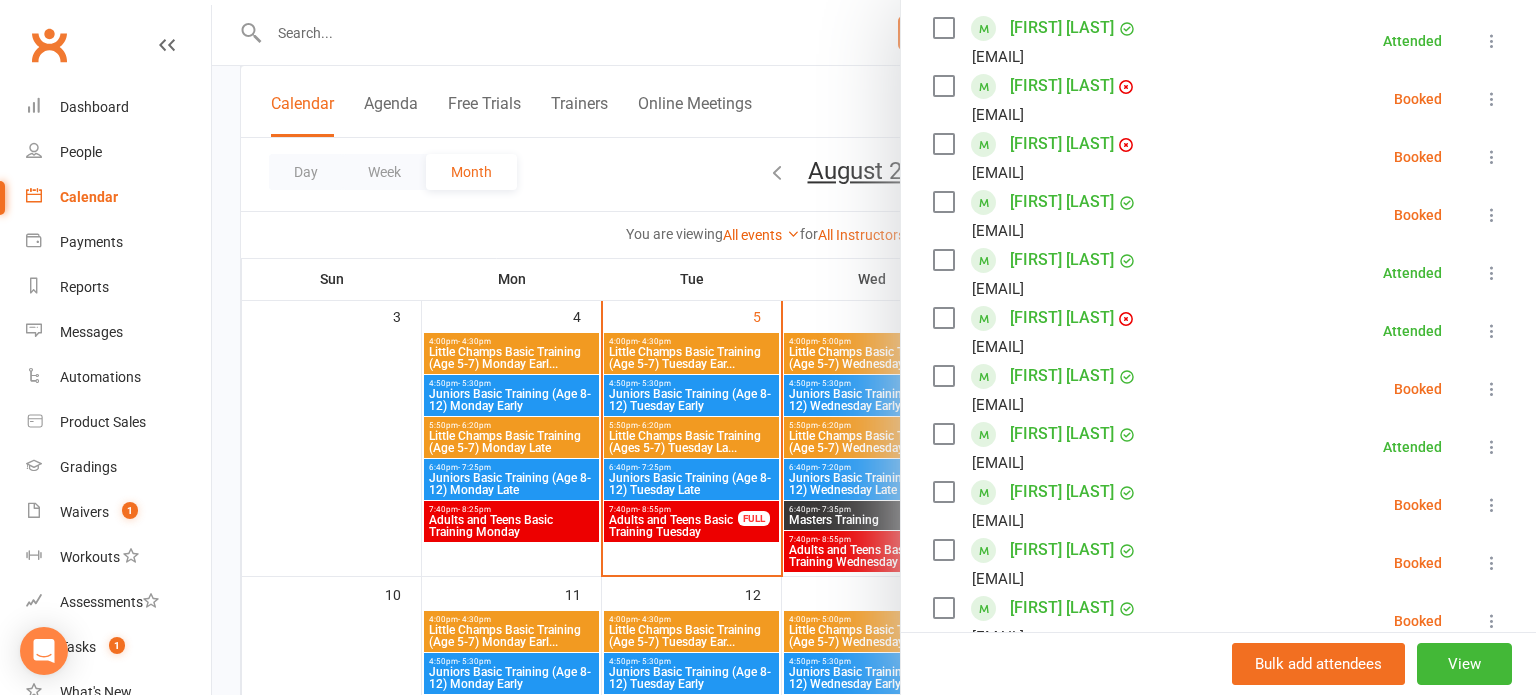 scroll, scrollTop: 356, scrollLeft: 0, axis: vertical 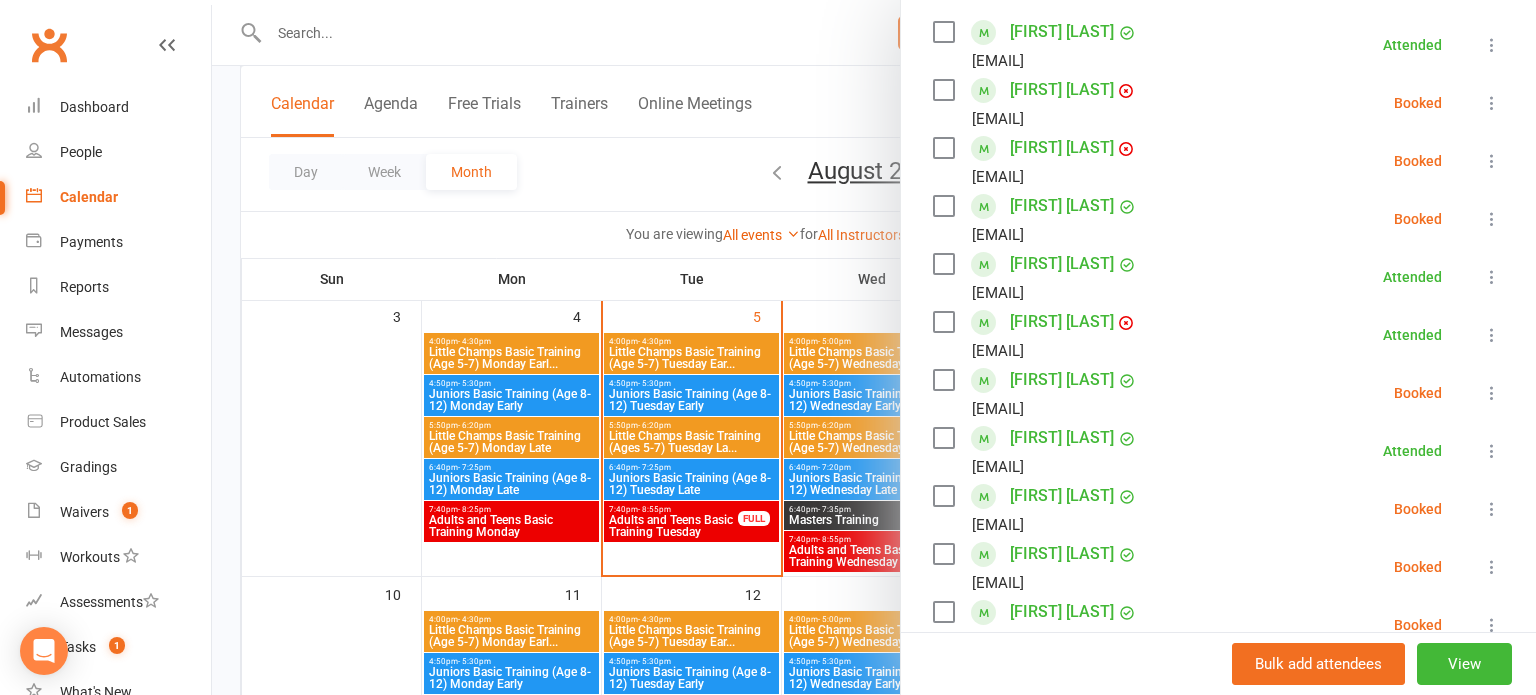 click at bounding box center (1492, 219) 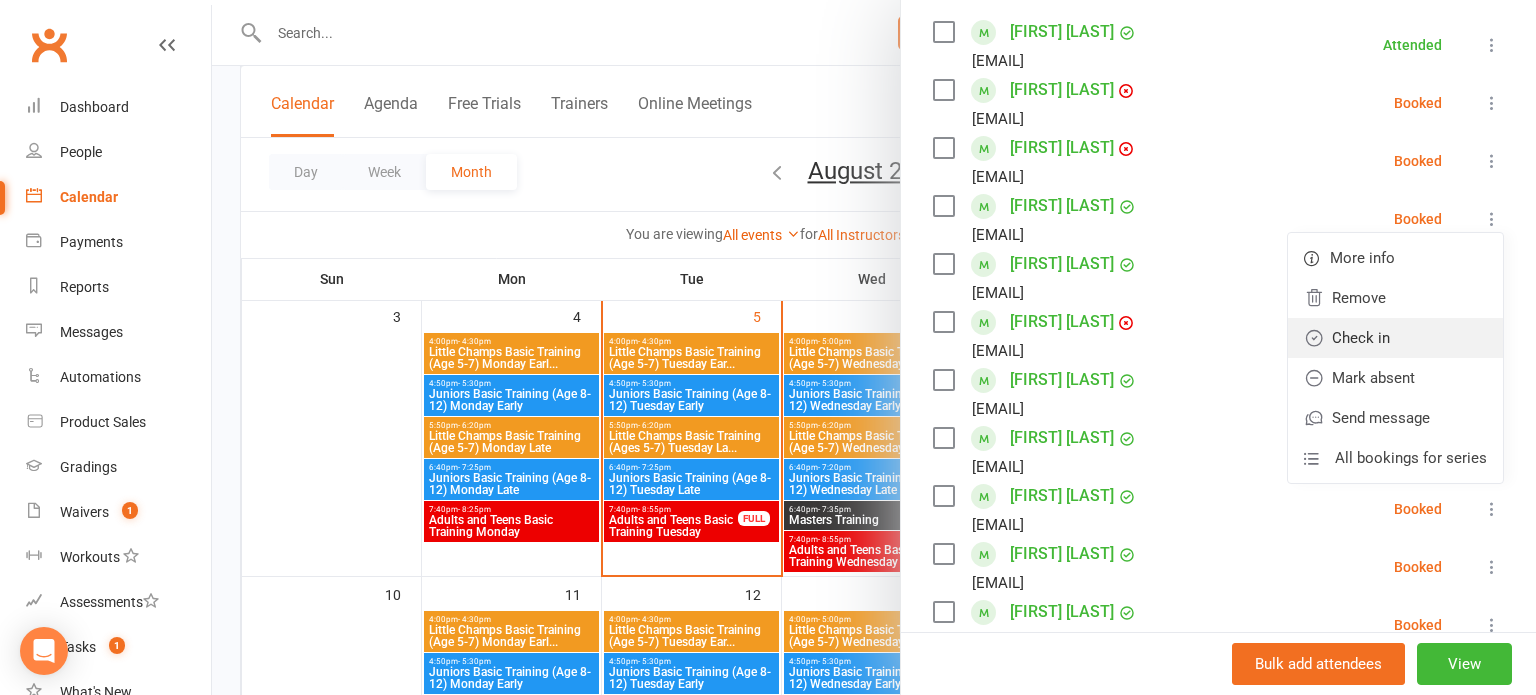 click on "Check in" at bounding box center (1395, 338) 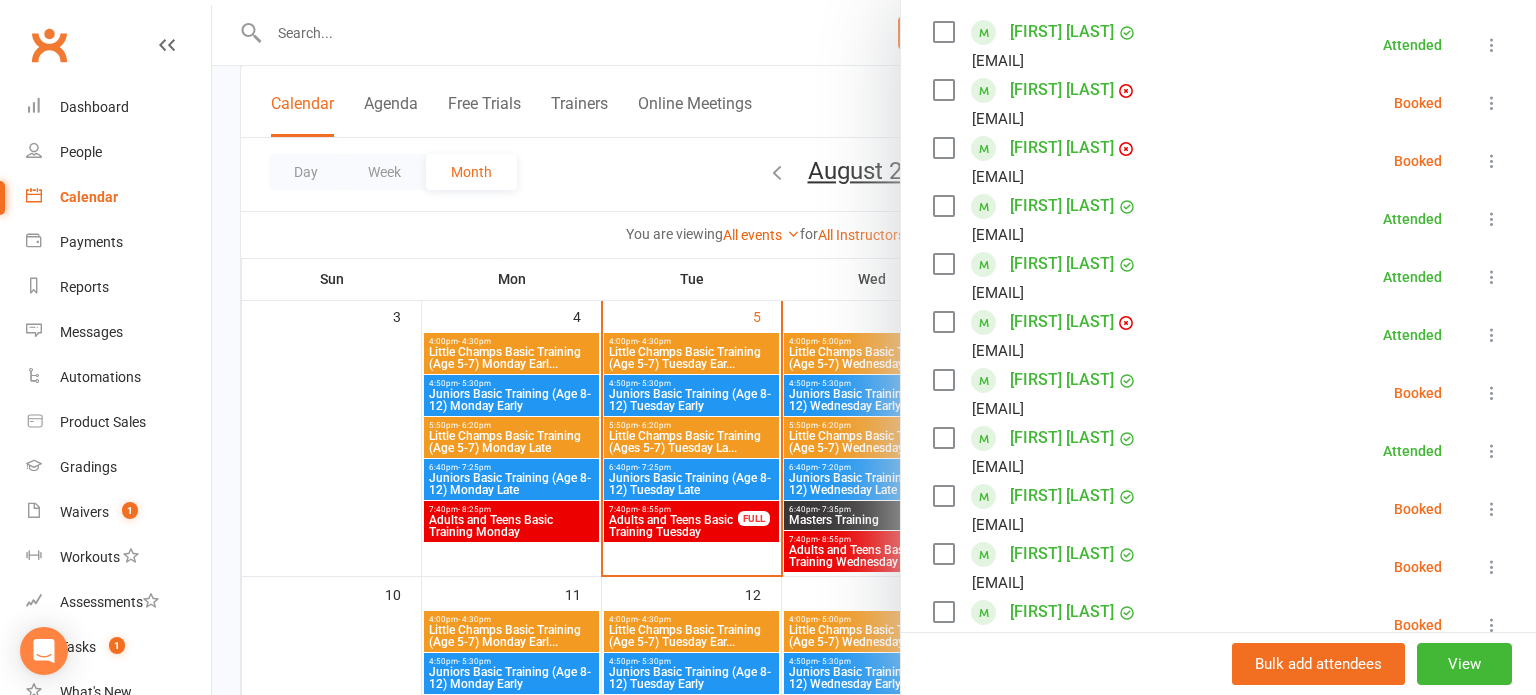 click at bounding box center [1492, 393] 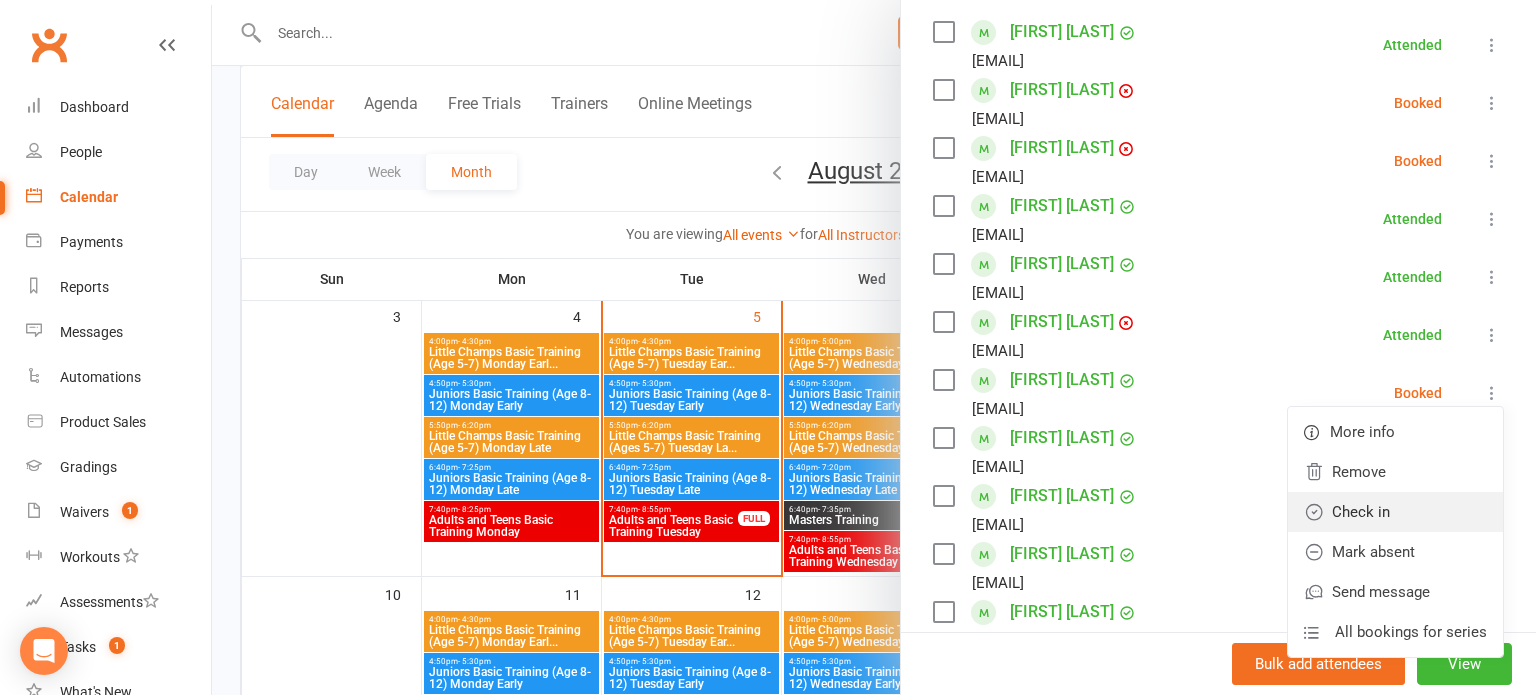 click on "Check in" at bounding box center [1395, 512] 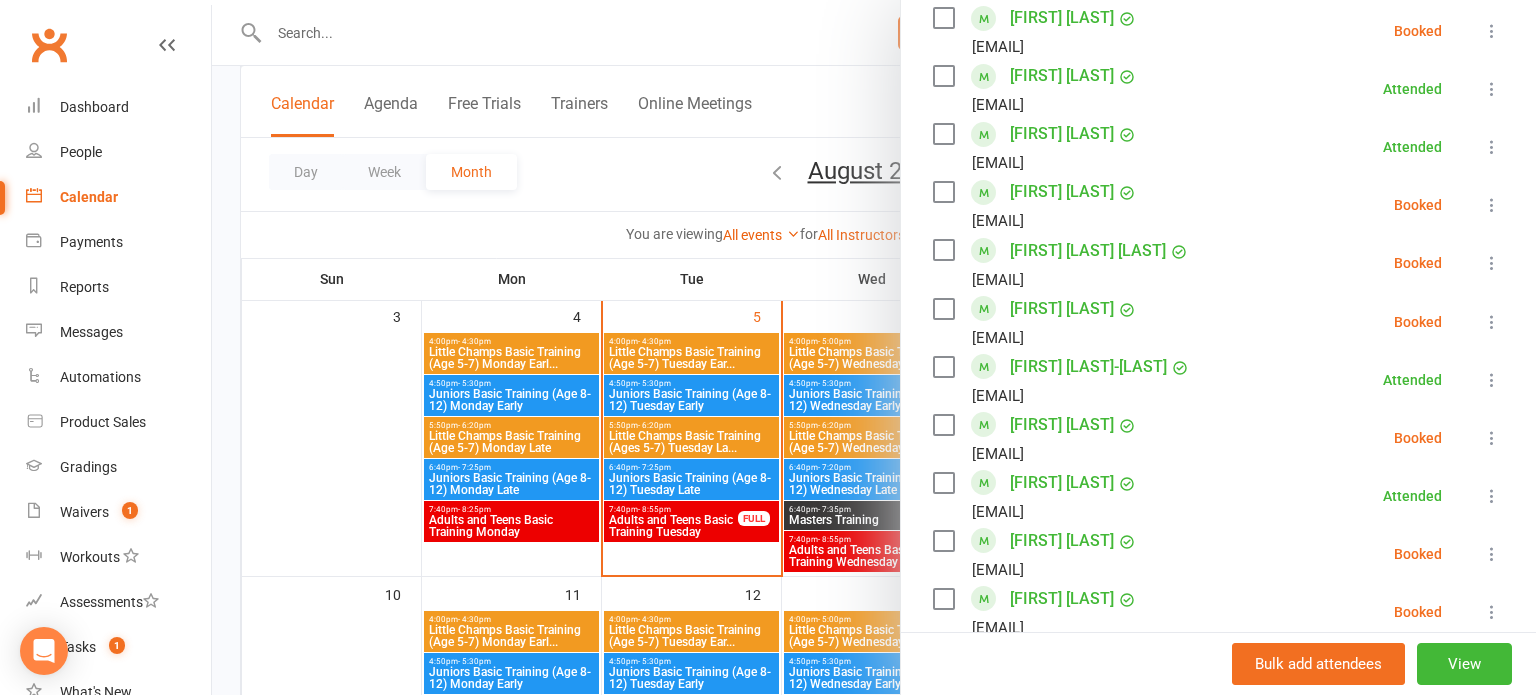 scroll, scrollTop: 1004, scrollLeft: 0, axis: vertical 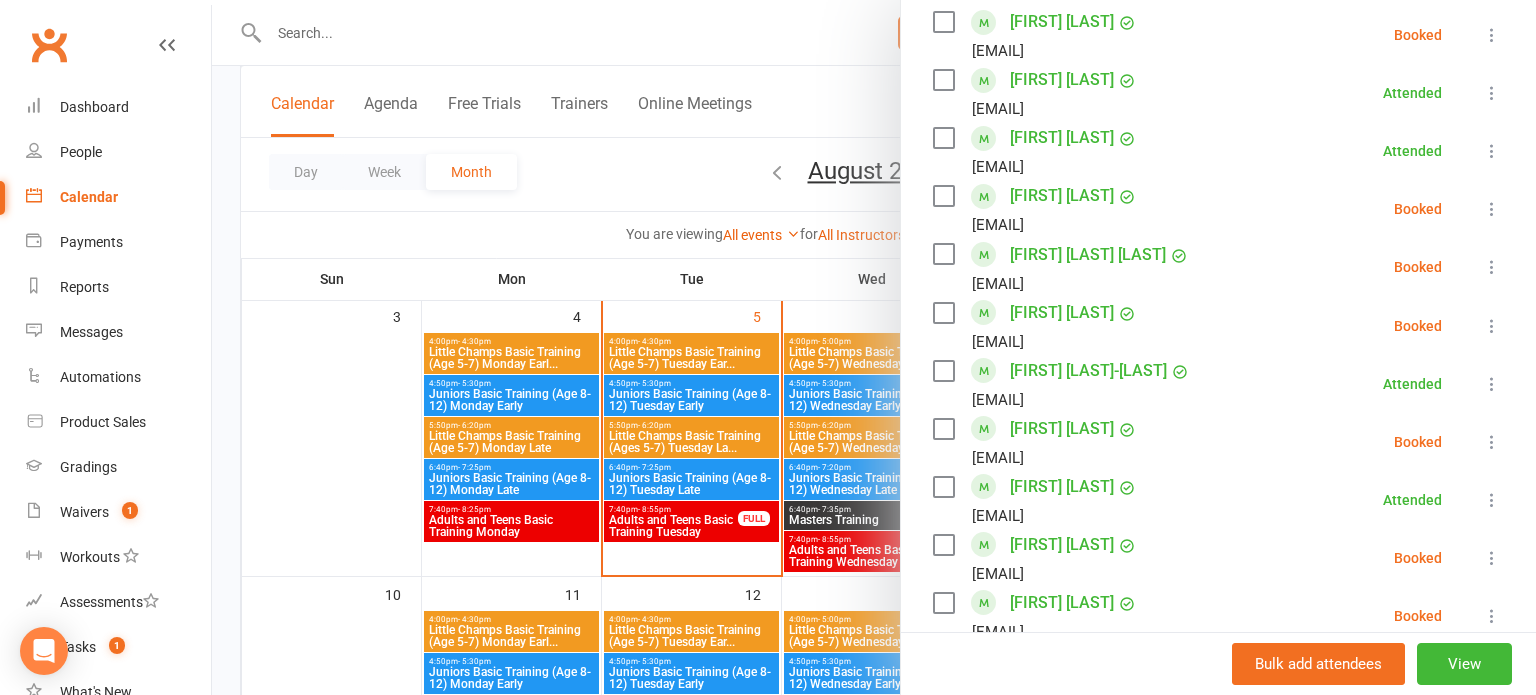 click at bounding box center [1492, 267] 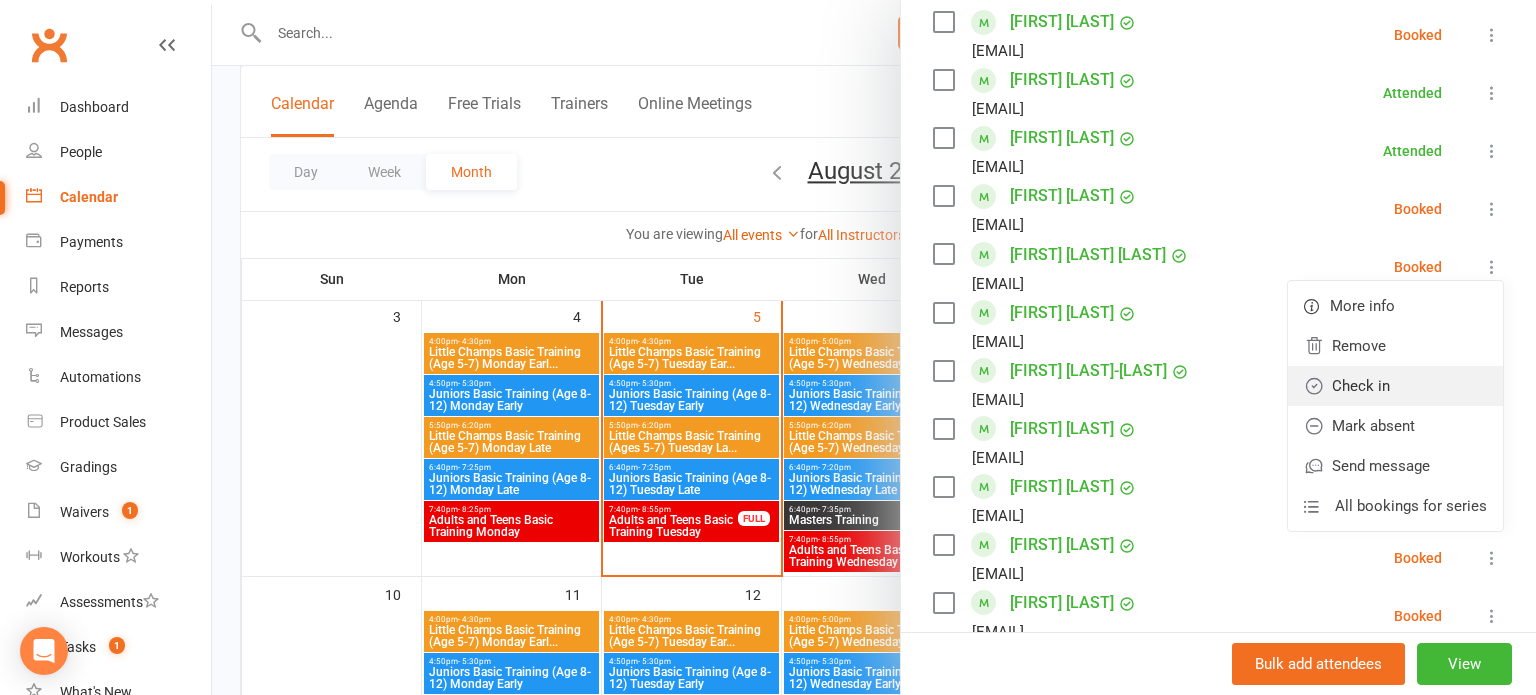 click on "Check in" at bounding box center [1395, 386] 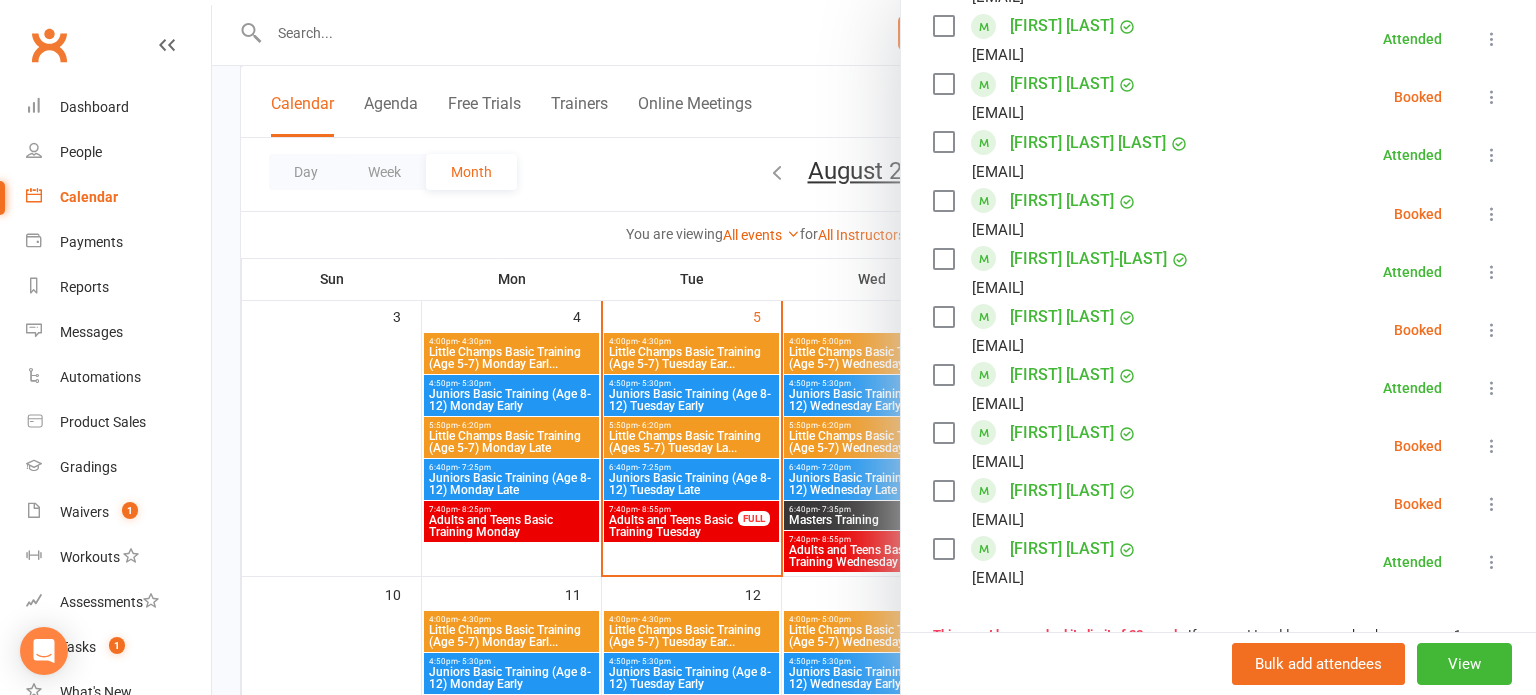 scroll, scrollTop: 1126, scrollLeft: 0, axis: vertical 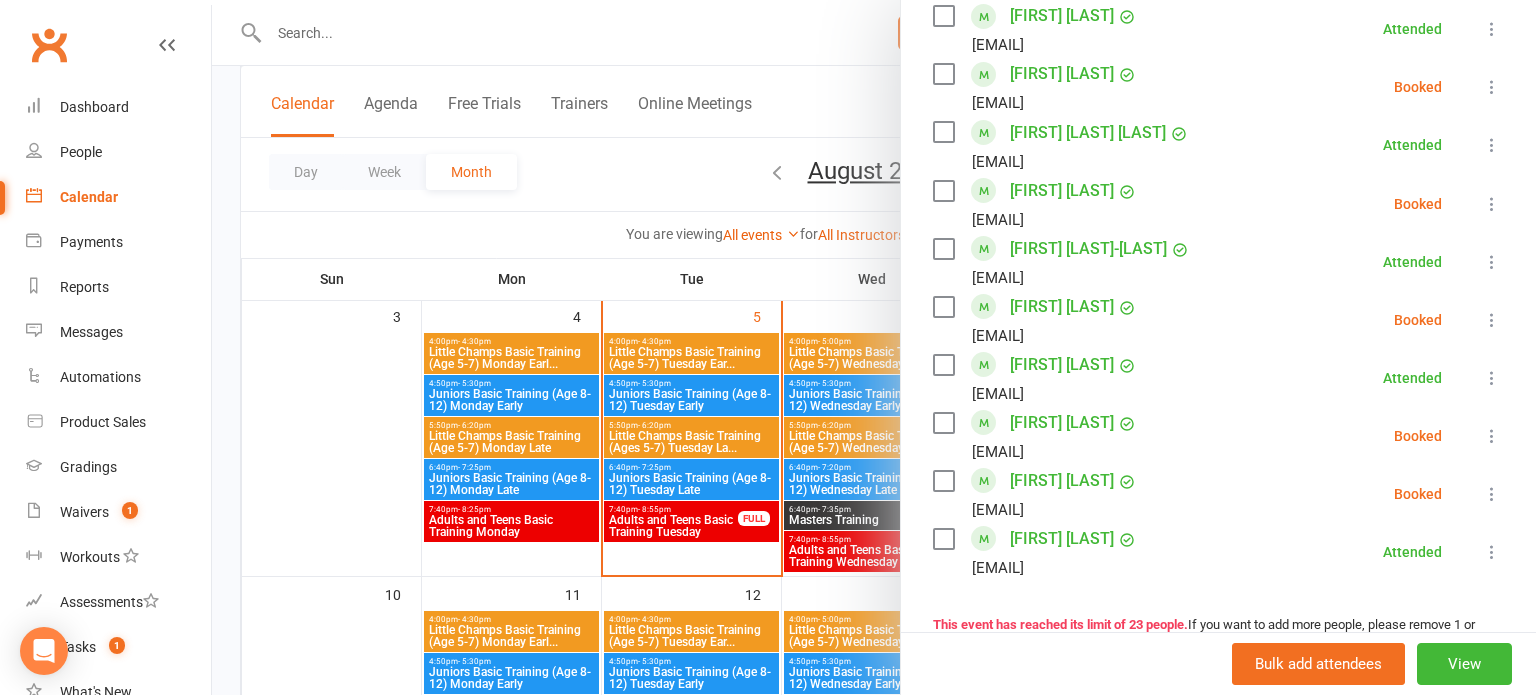 click at bounding box center (1492, 436) 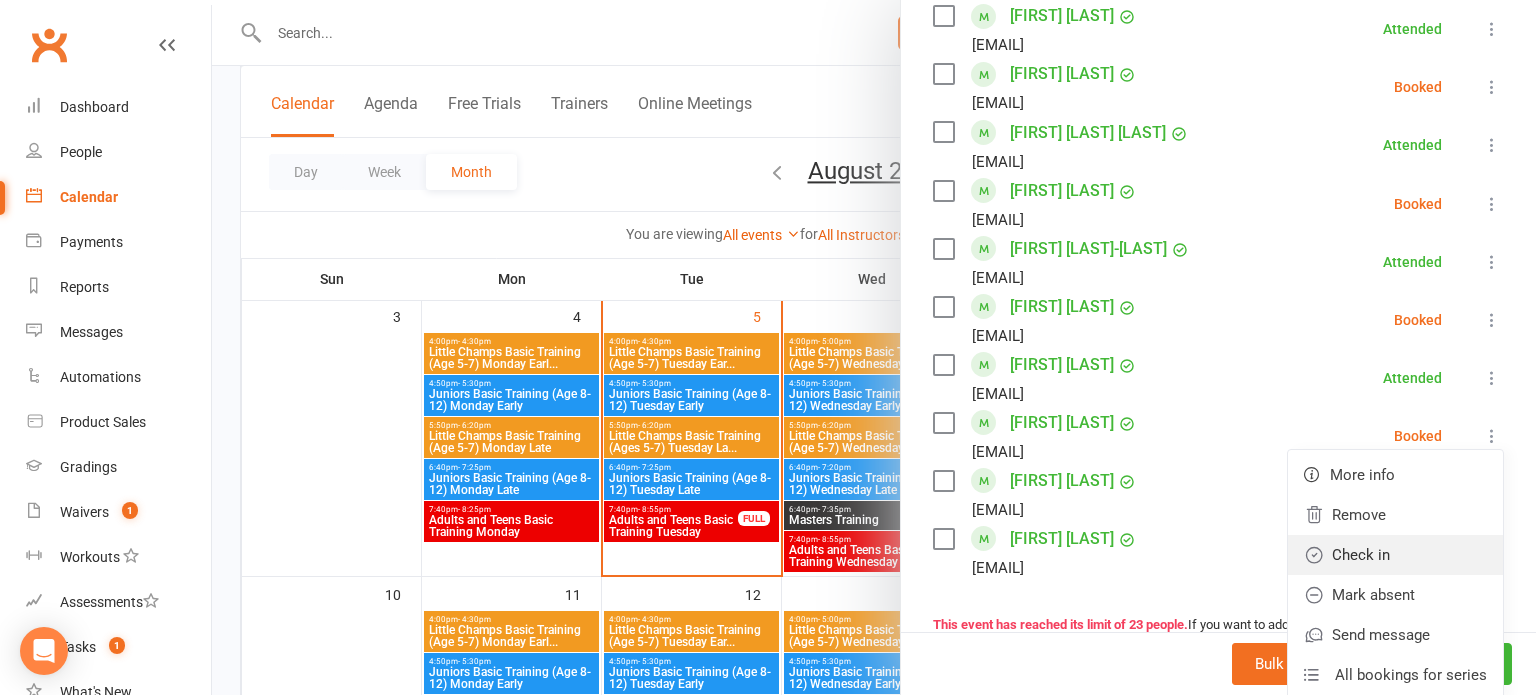 click on "Check in" at bounding box center [1395, 555] 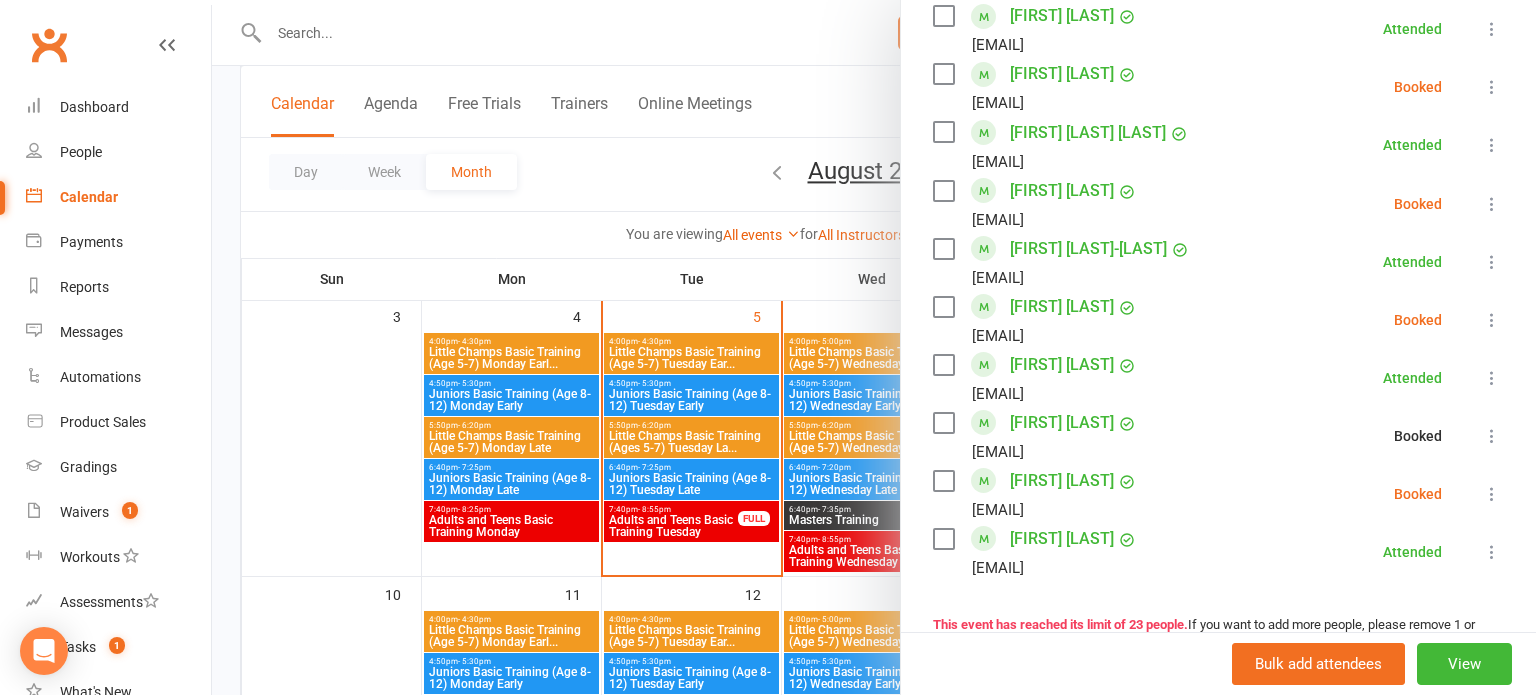 click at bounding box center [1492, 494] 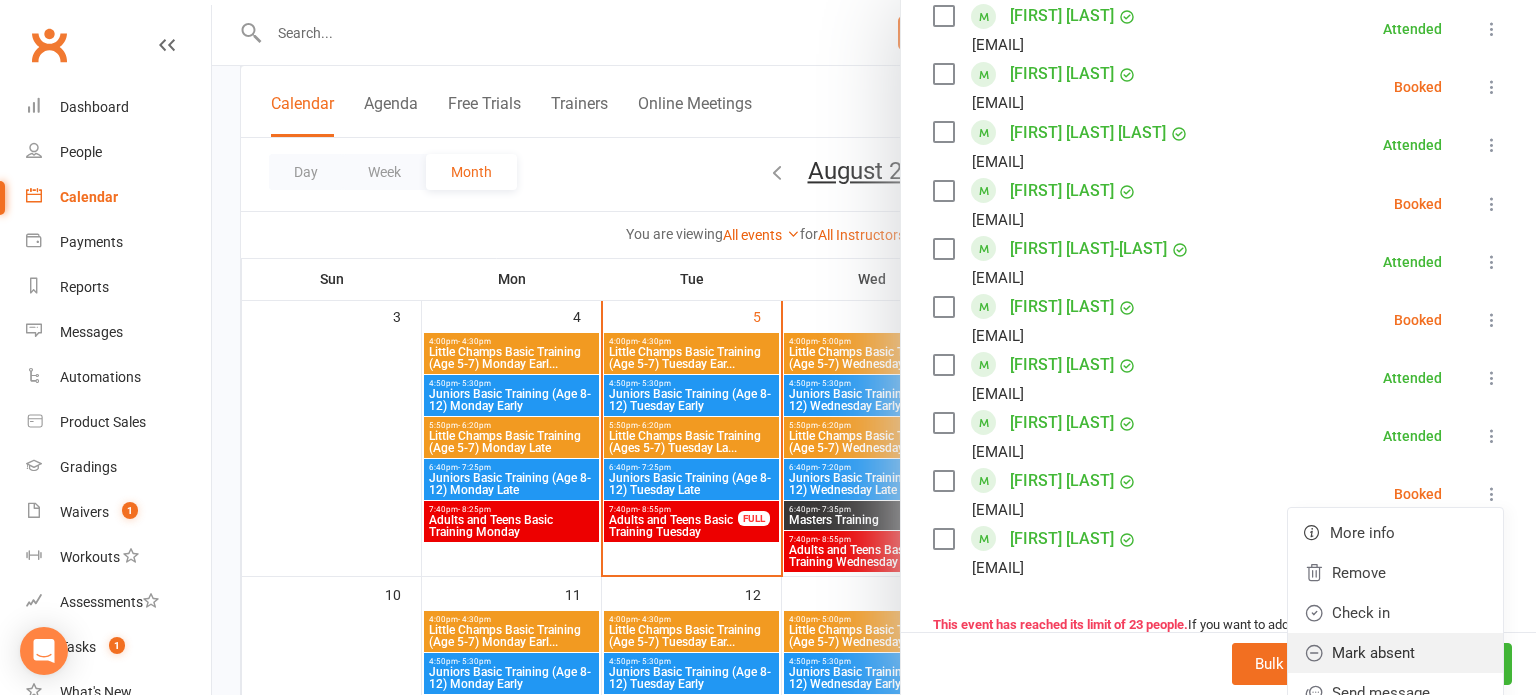 click on "Mark absent" at bounding box center (1395, 653) 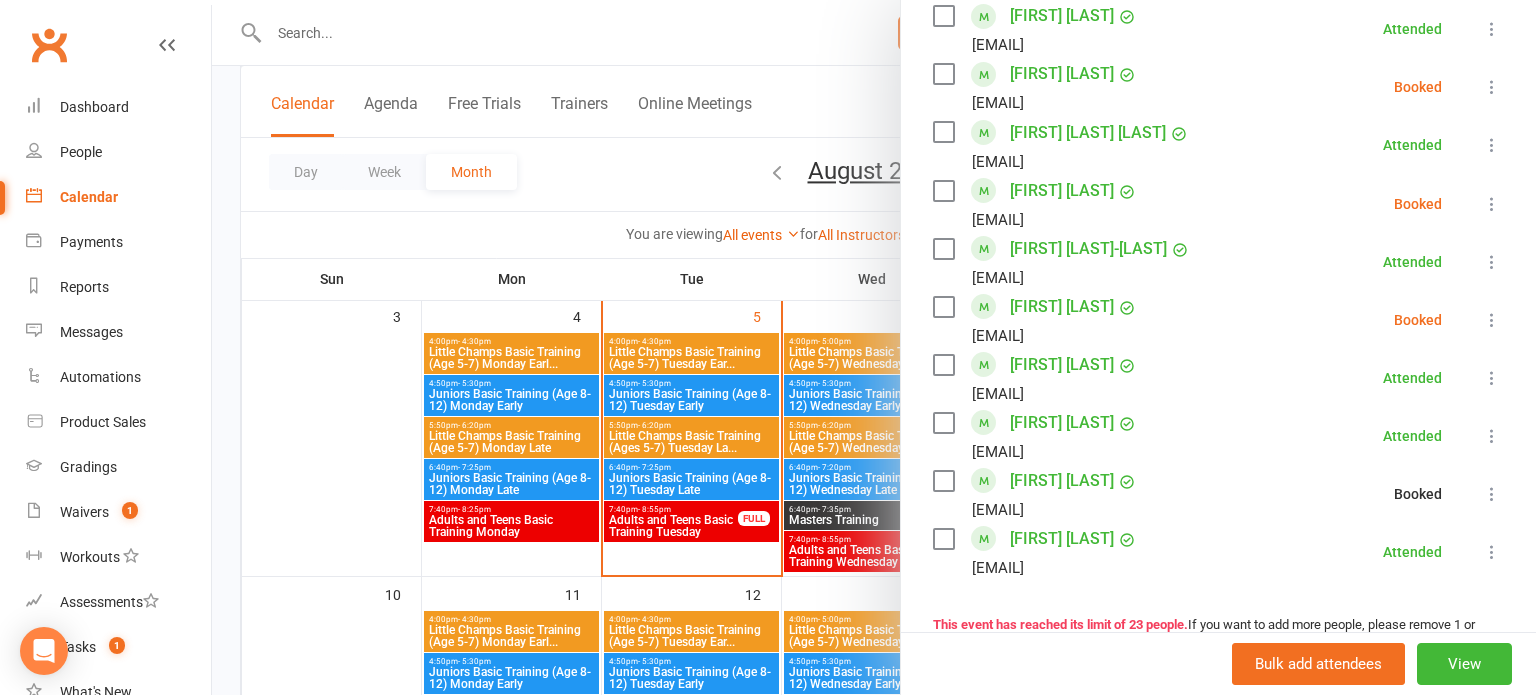 click at bounding box center [1492, 320] 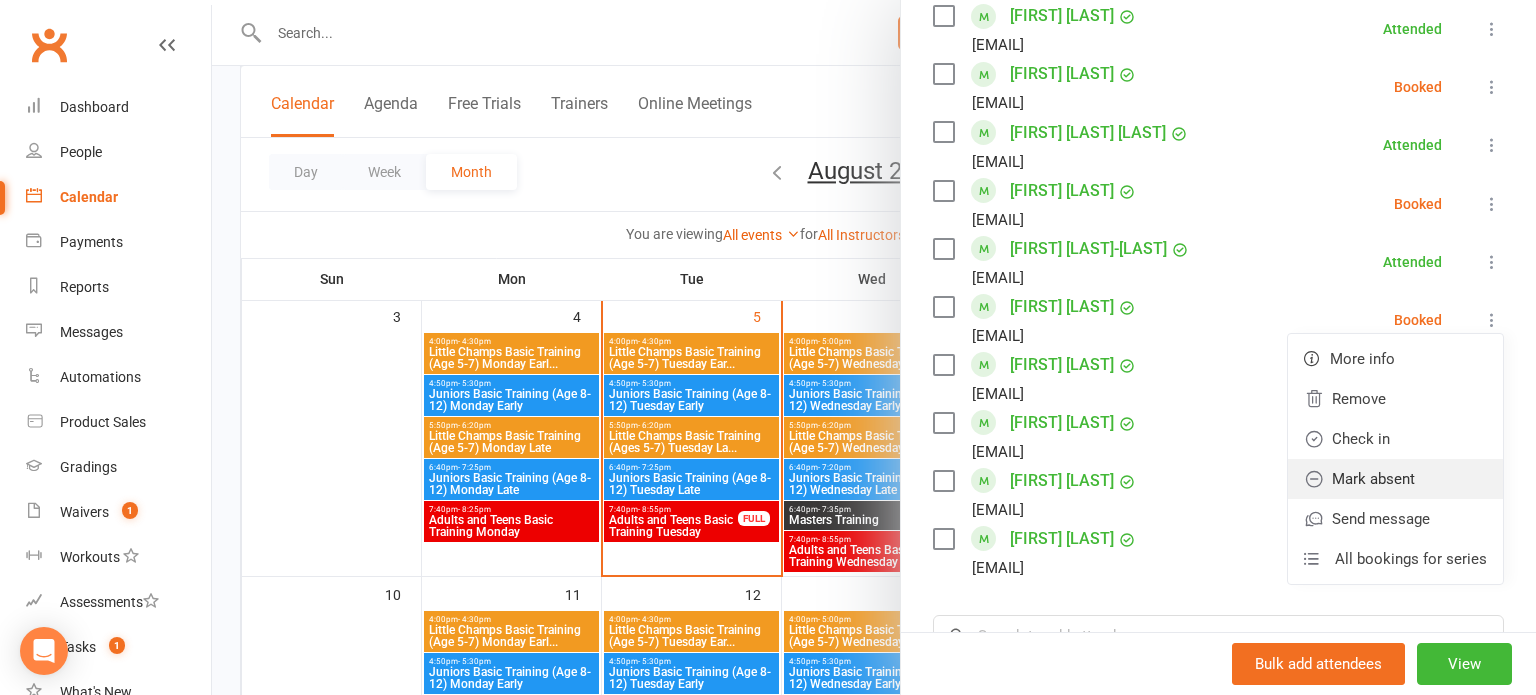 click on "Mark absent" at bounding box center [1395, 479] 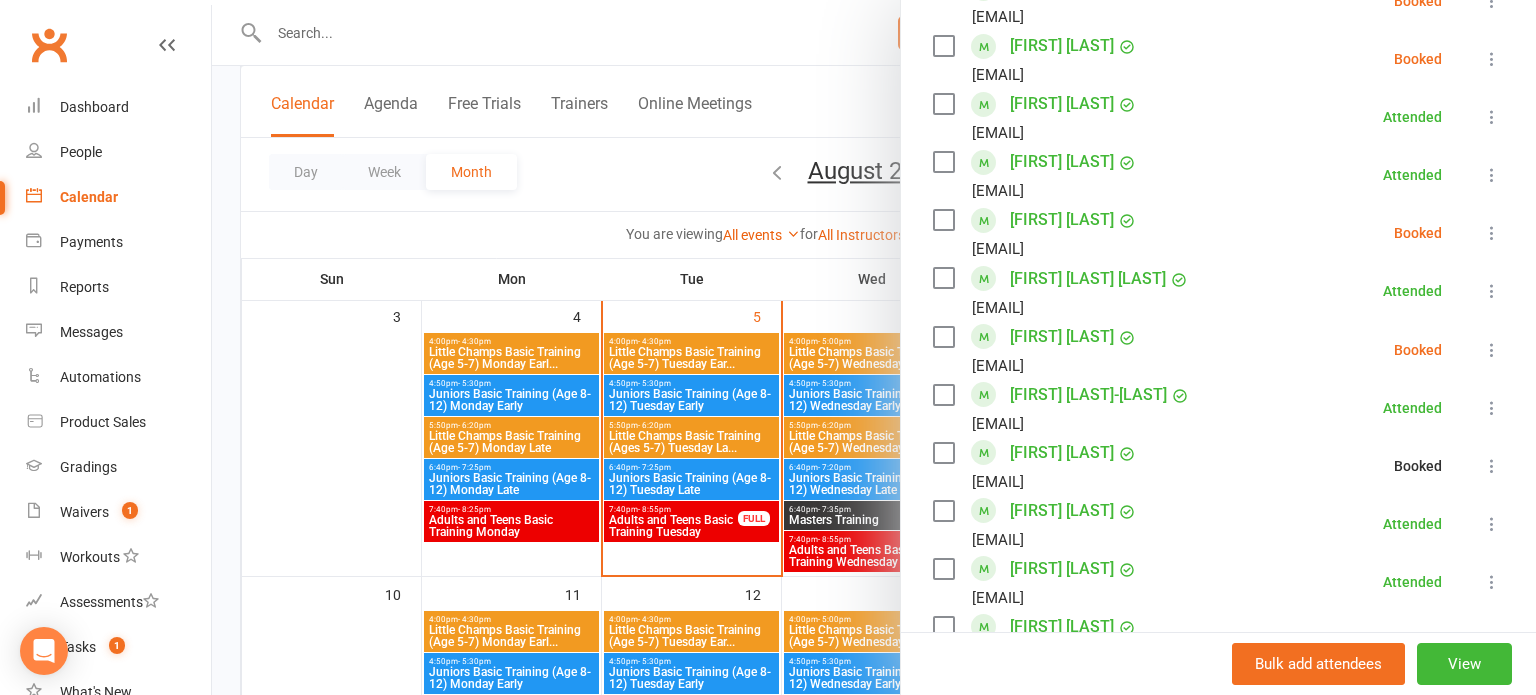 scroll, scrollTop: 978, scrollLeft: 0, axis: vertical 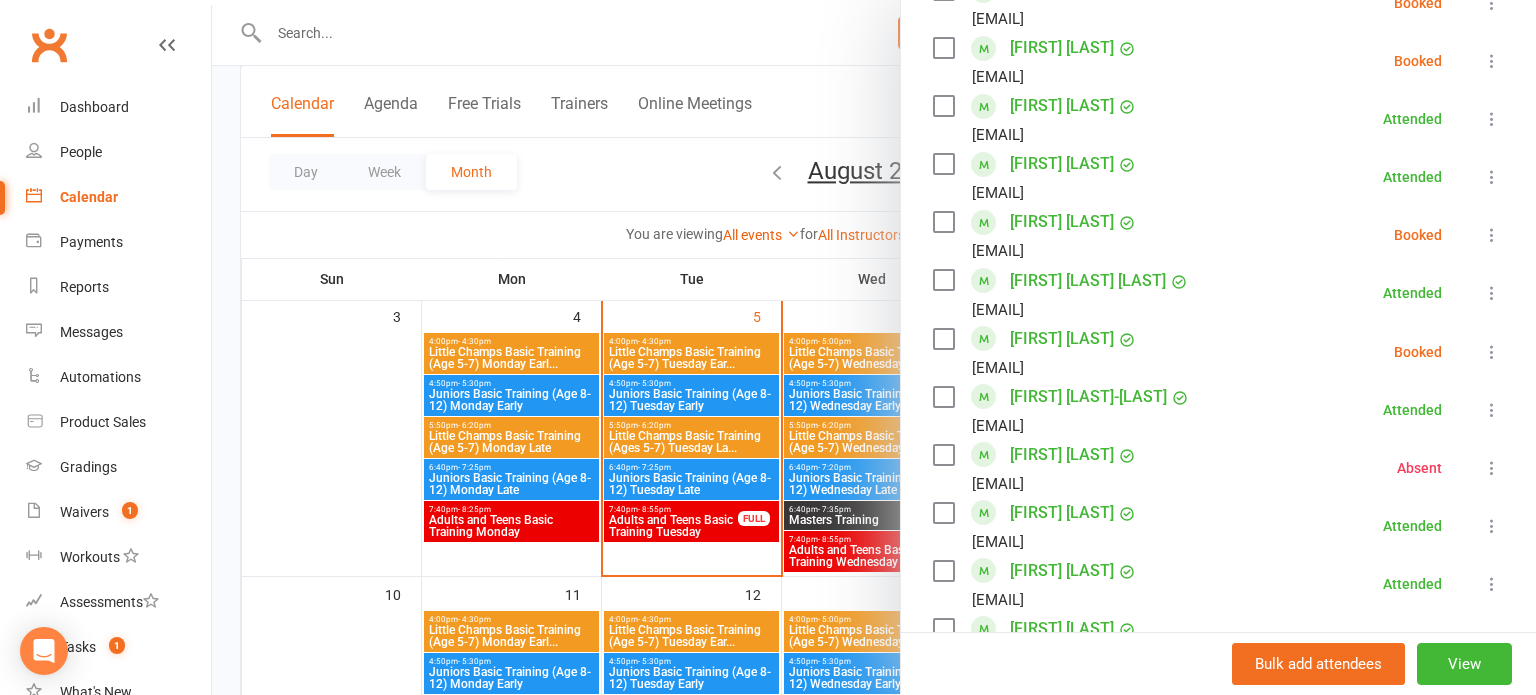 click at bounding box center (1492, 352) 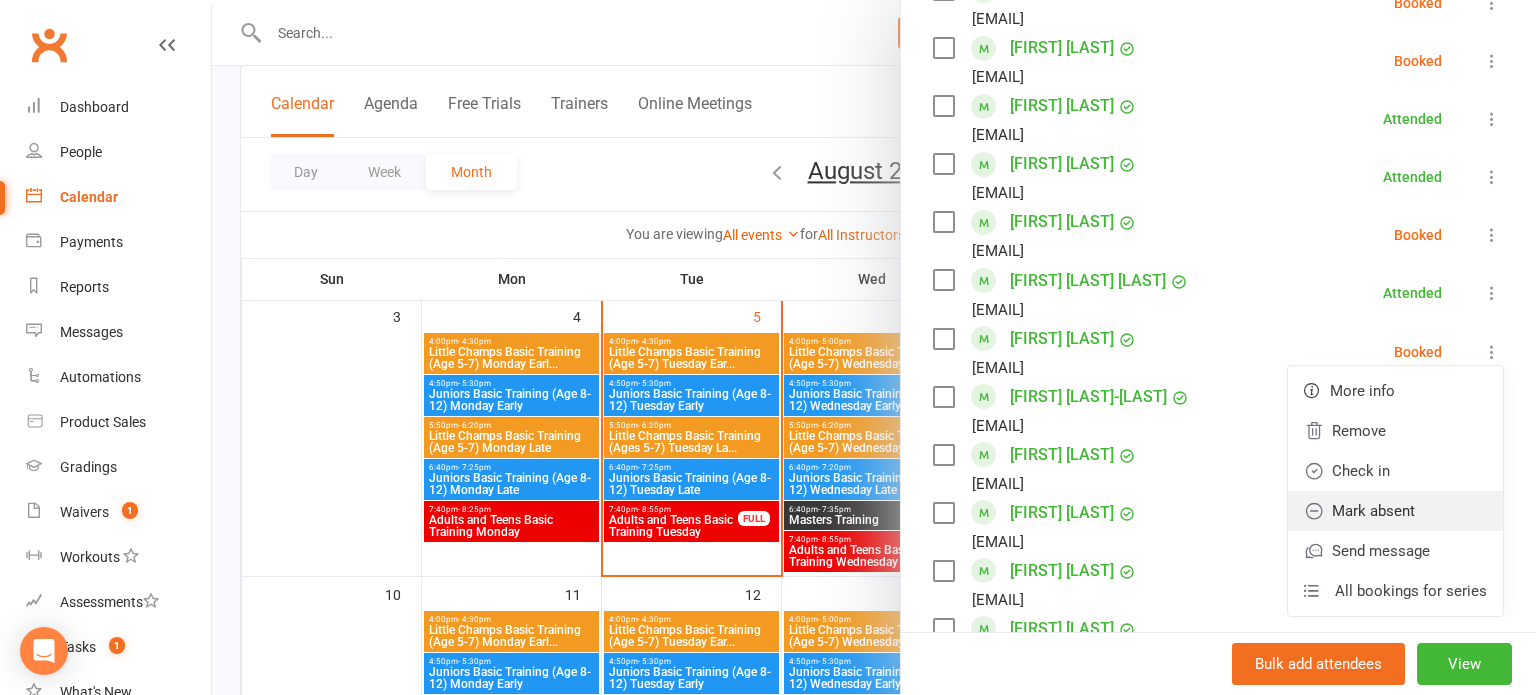 click on "Mark absent" at bounding box center [1395, 511] 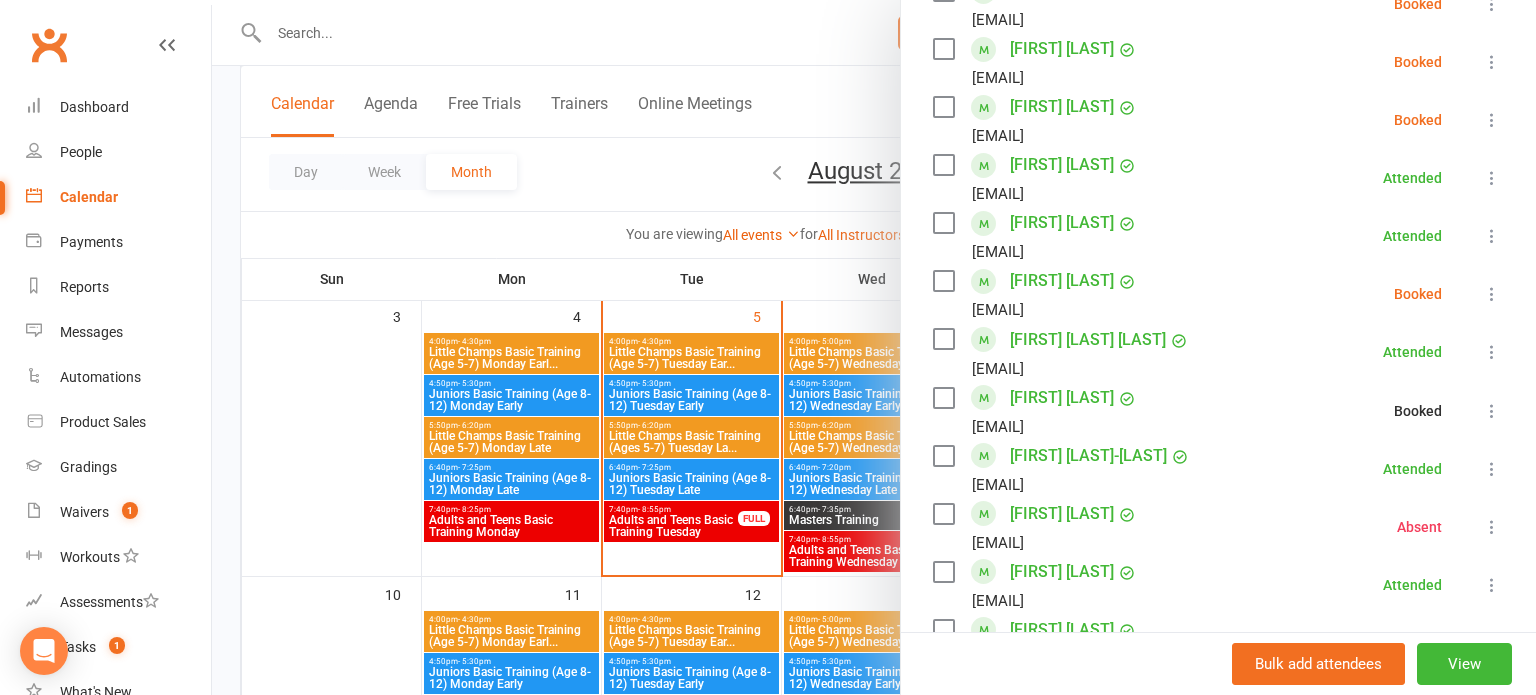 scroll, scrollTop: 894, scrollLeft: 0, axis: vertical 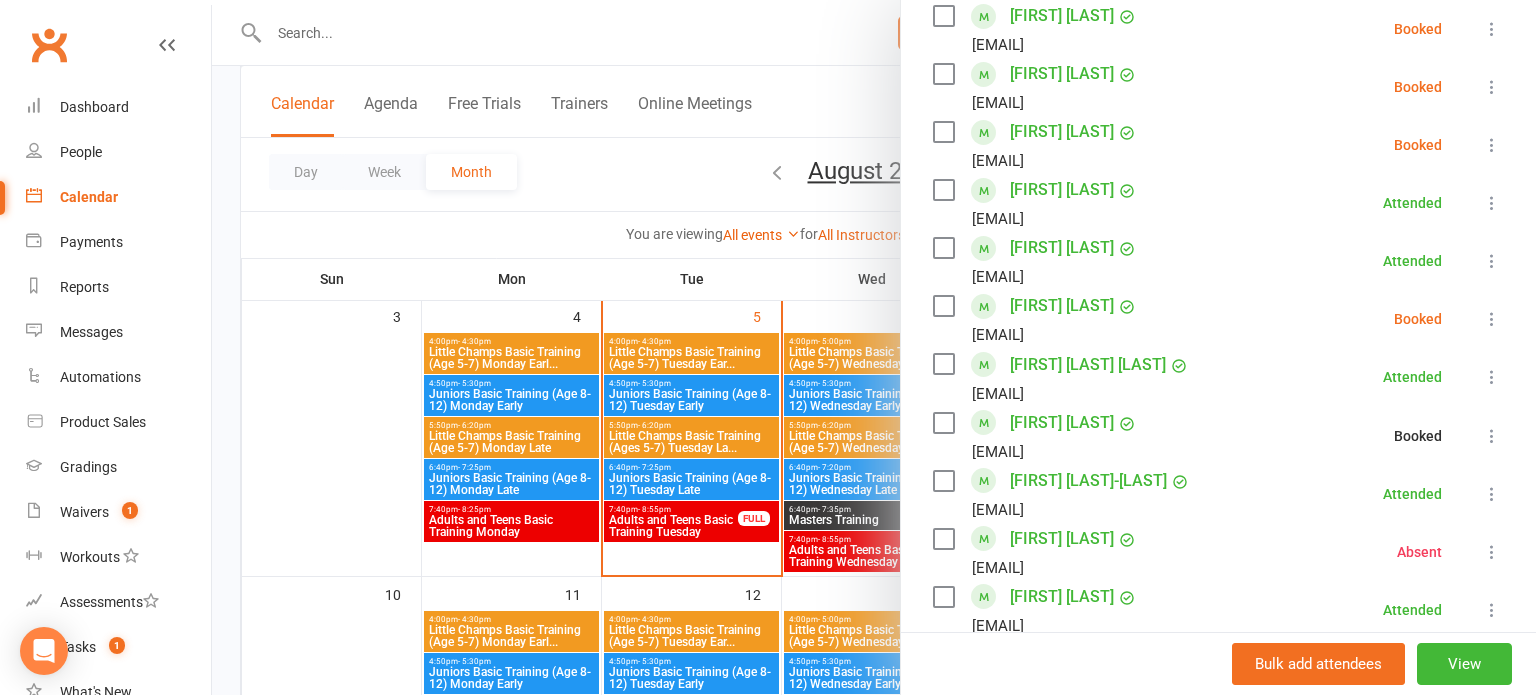 click at bounding box center (1492, 319) 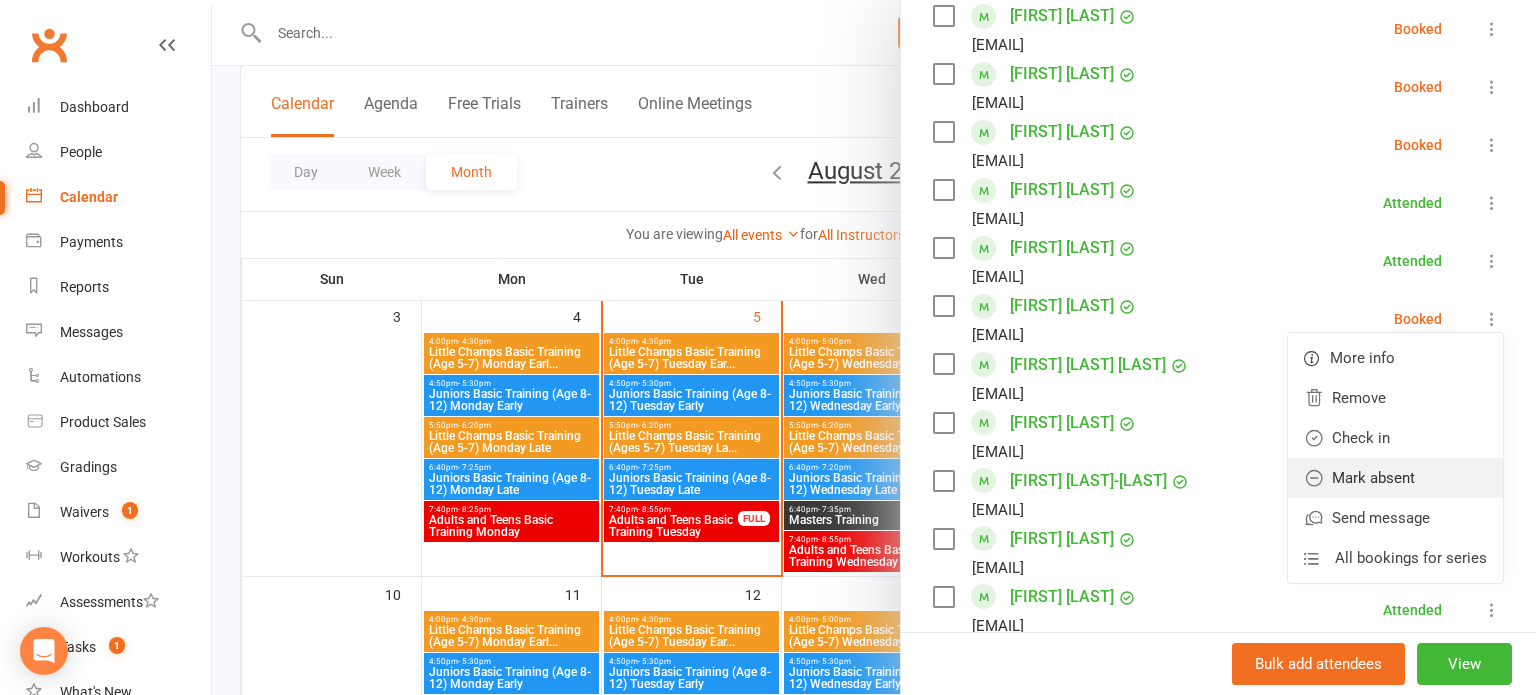 click on "Mark absent" at bounding box center [1395, 478] 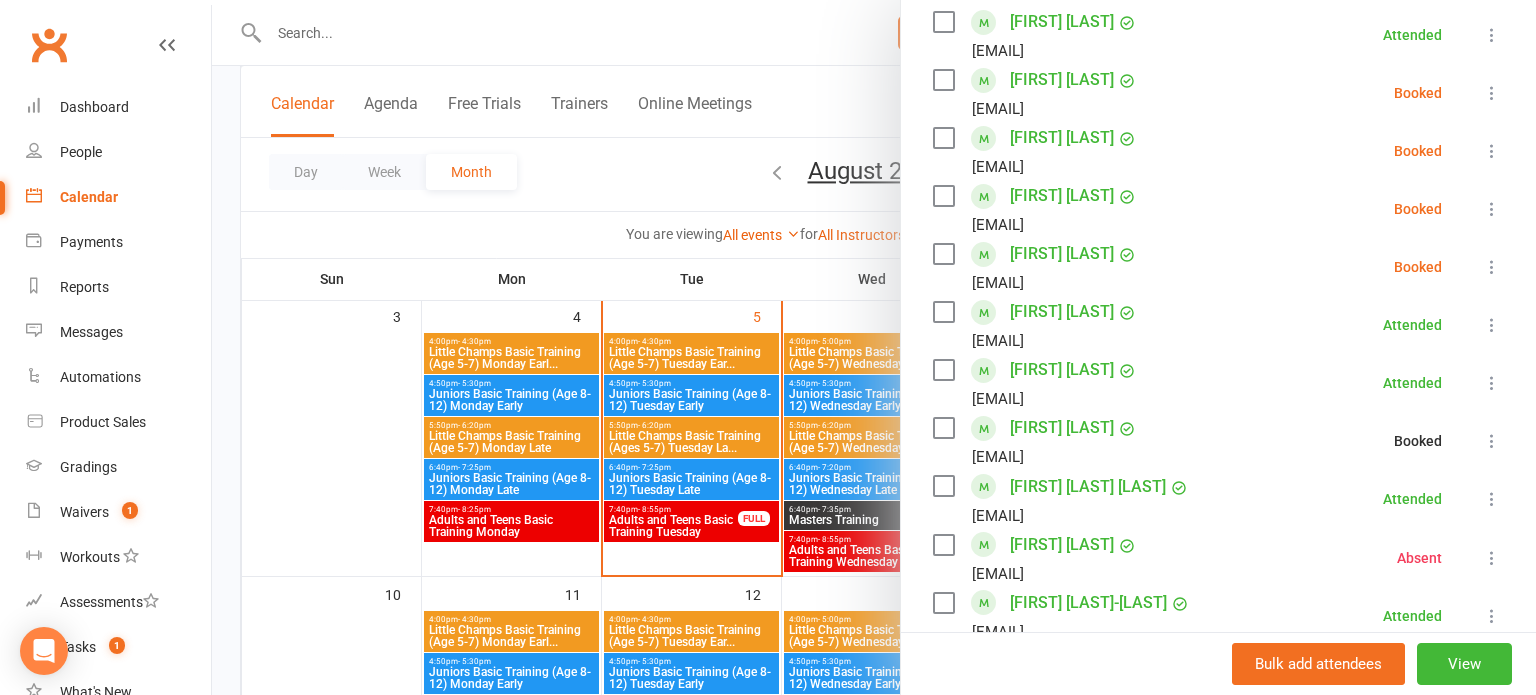 scroll, scrollTop: 734, scrollLeft: 0, axis: vertical 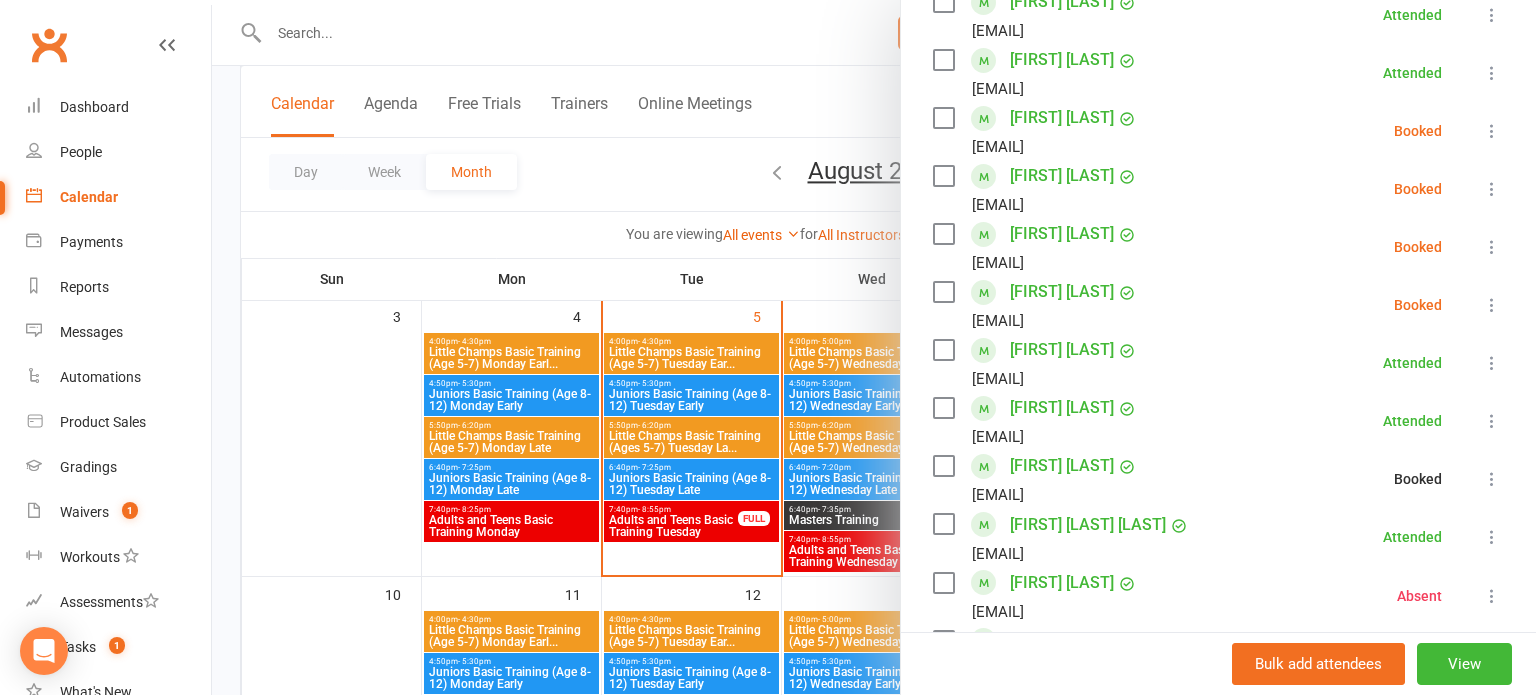 click at bounding box center (1492, 305) 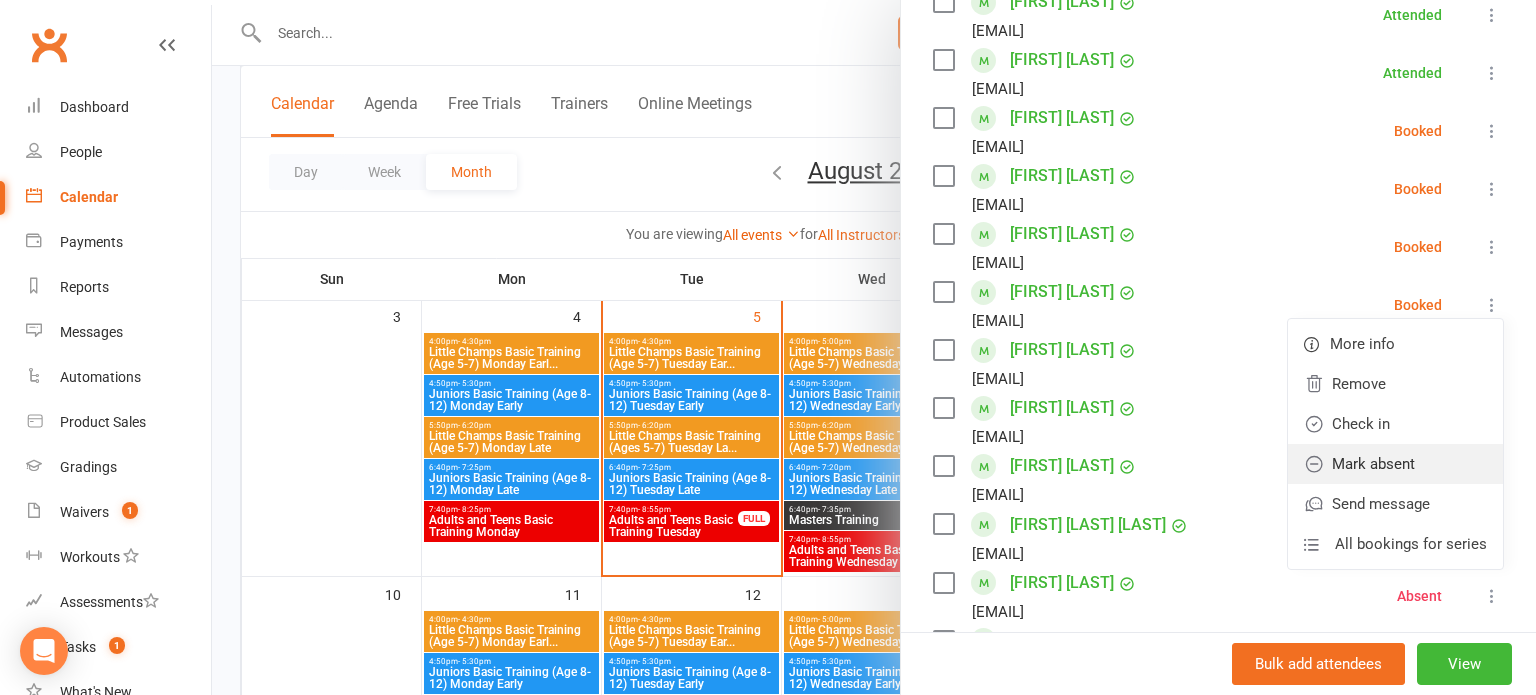 click on "Mark absent" at bounding box center (1395, 464) 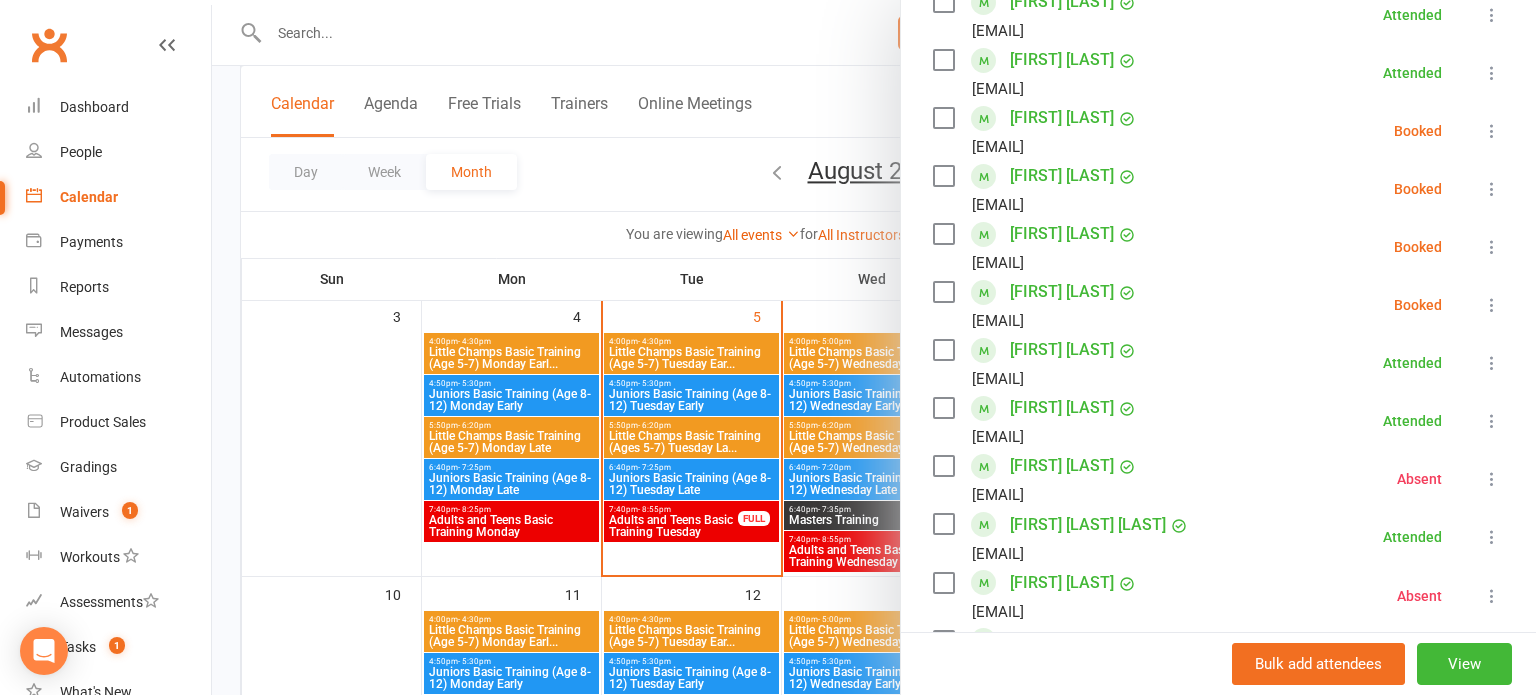 click at bounding box center [1492, 247] 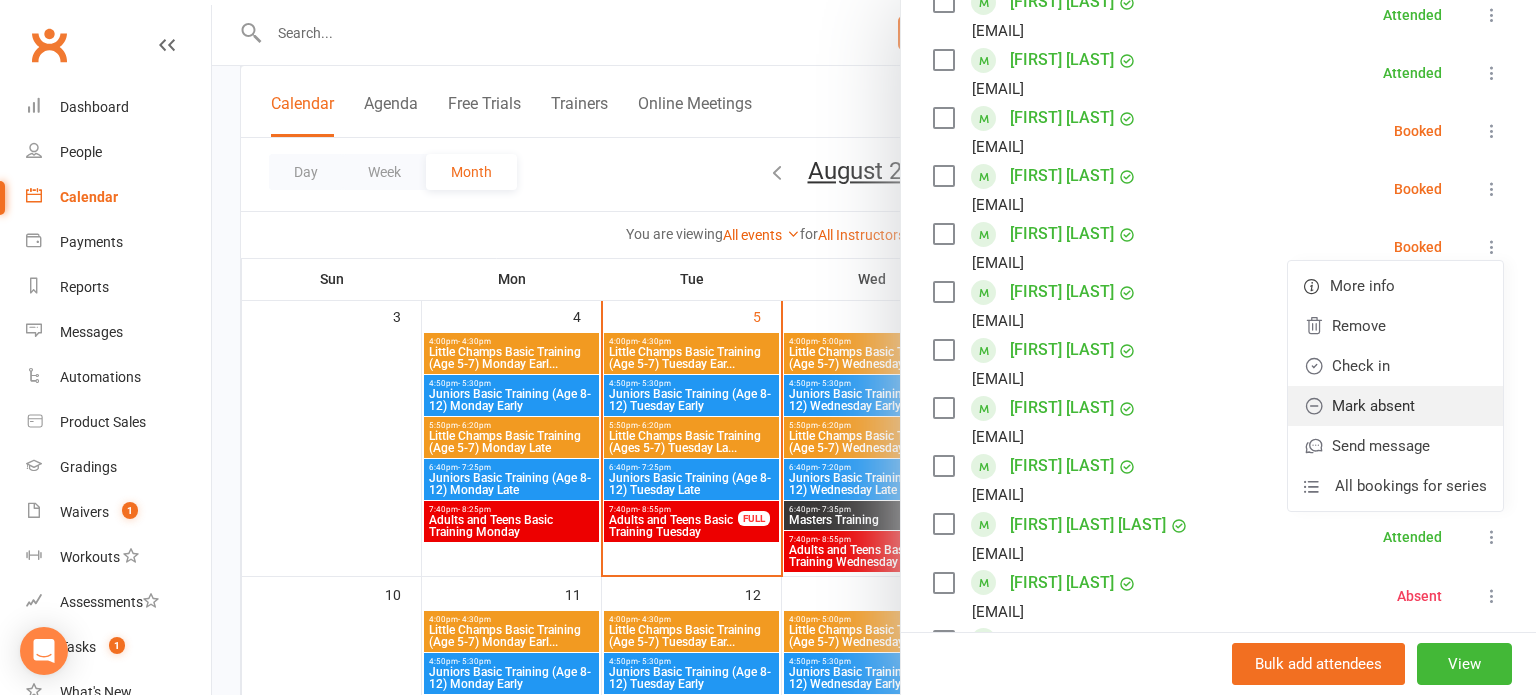 click on "Mark absent" at bounding box center (1395, 406) 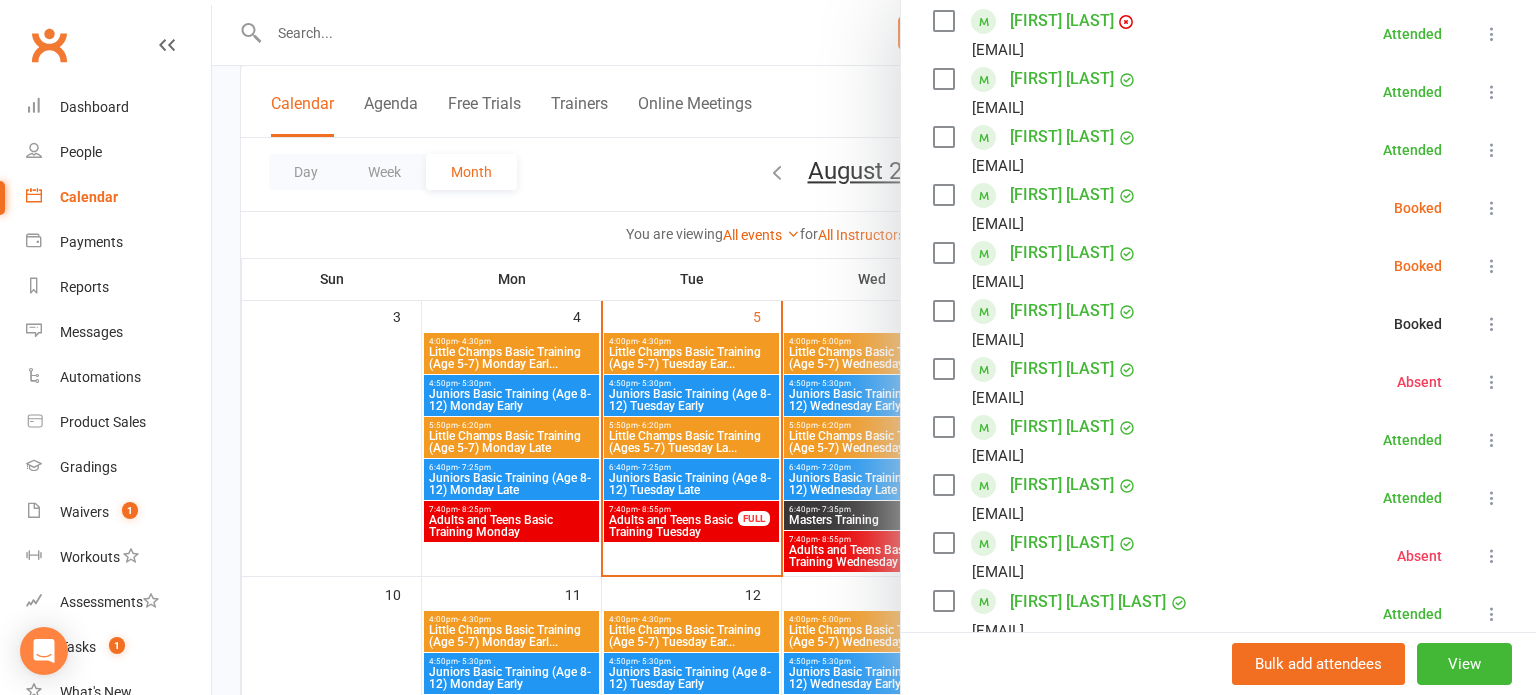 scroll, scrollTop: 640, scrollLeft: 0, axis: vertical 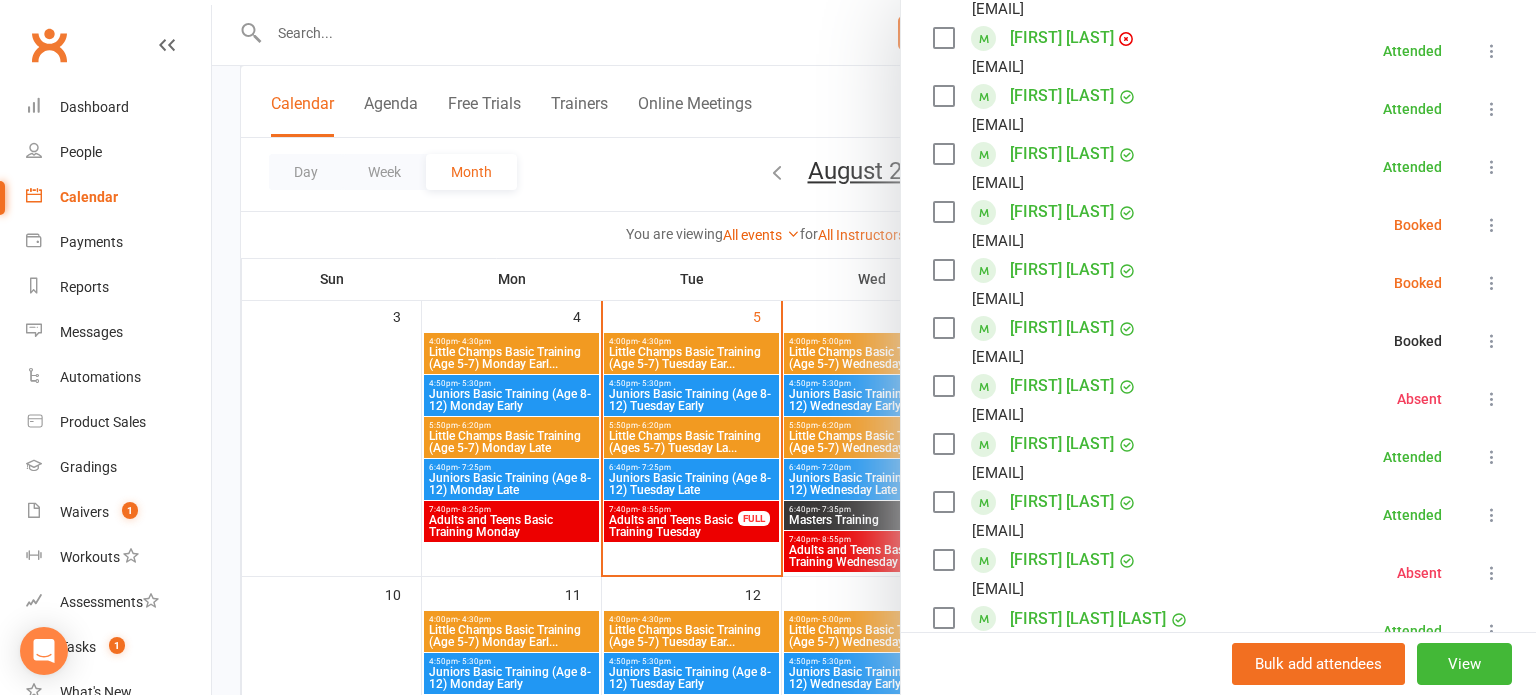 click at bounding box center (1492, 283) 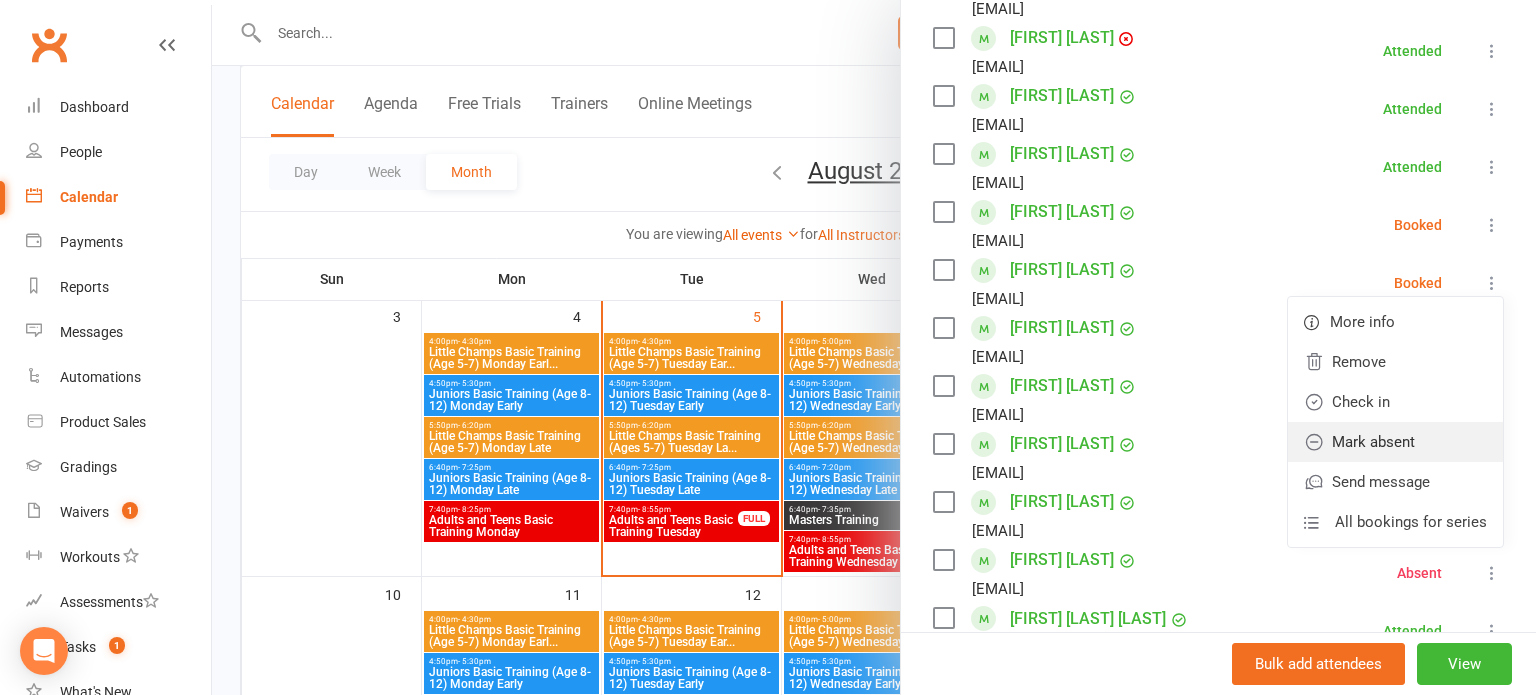 click on "Mark absent" at bounding box center [1395, 442] 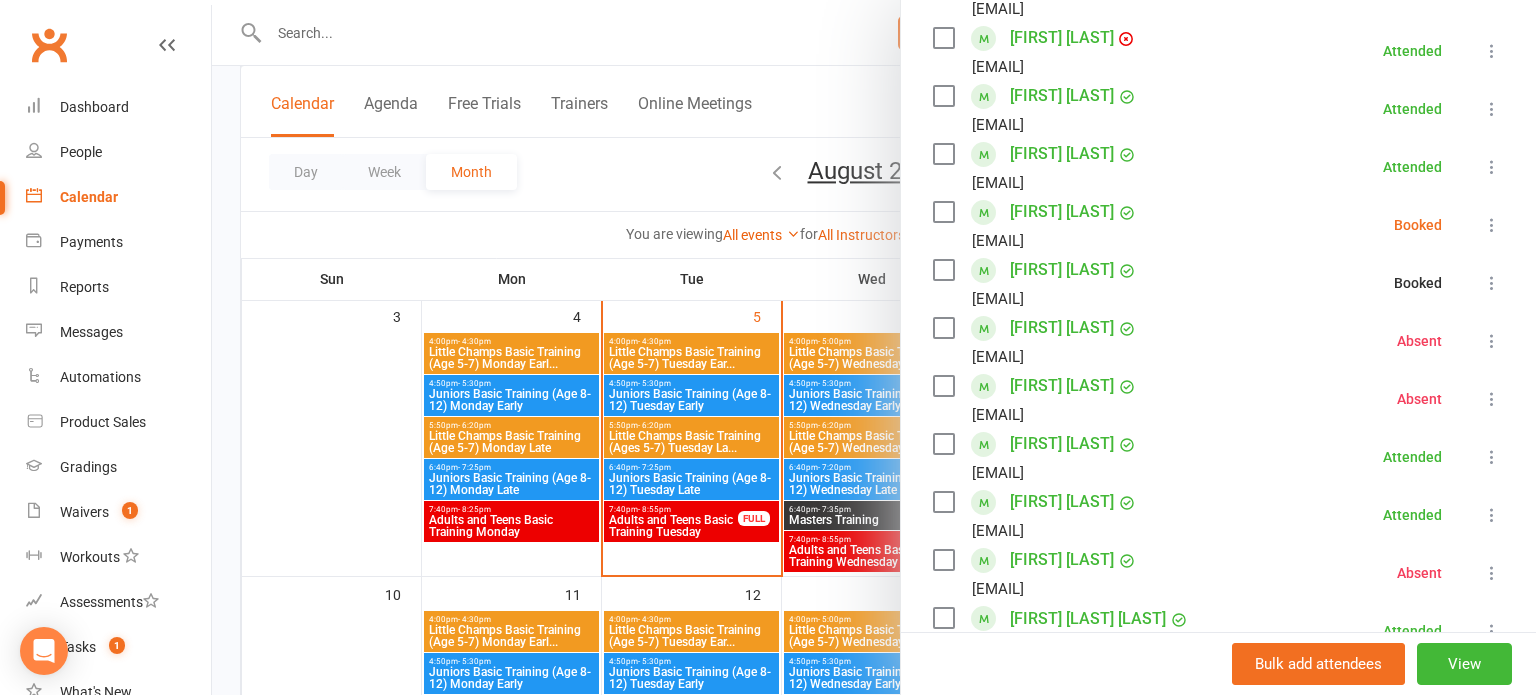 click at bounding box center [1492, 225] 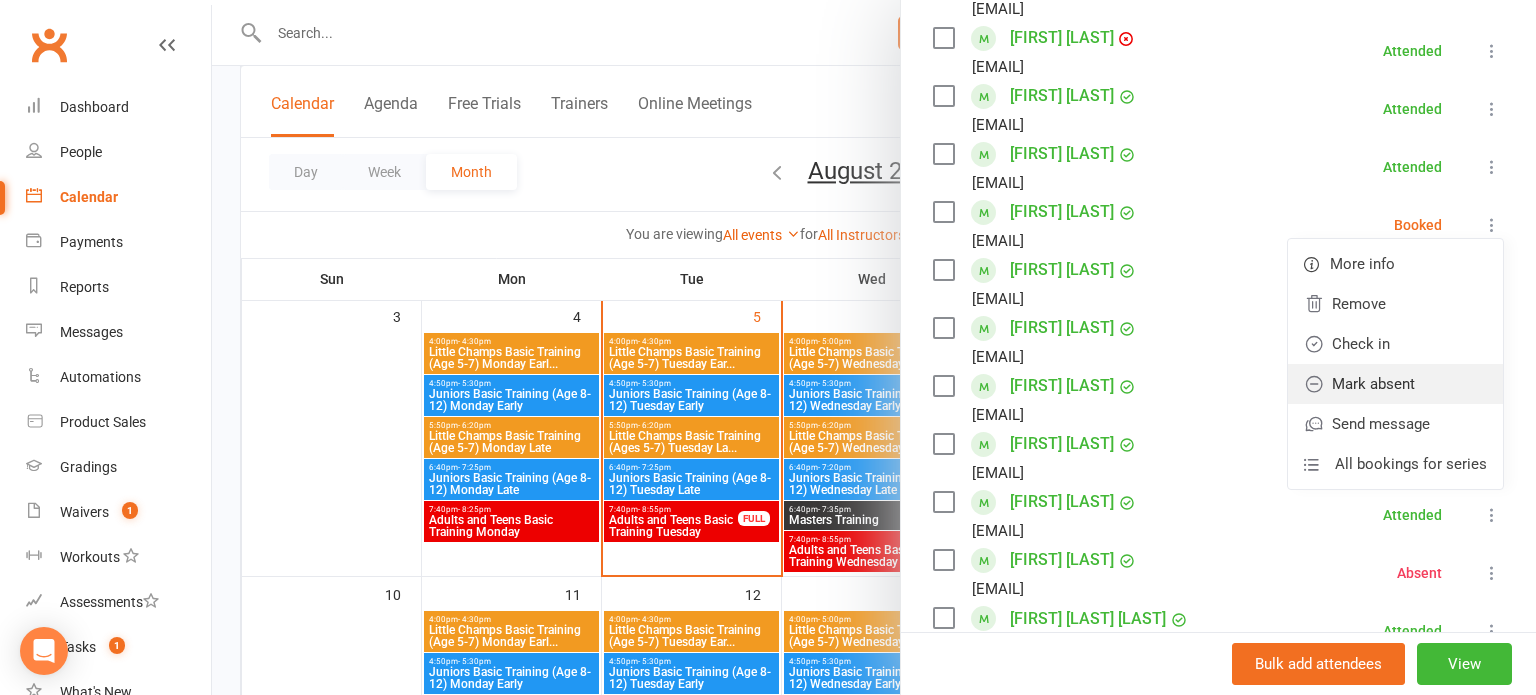 click on "Mark absent" at bounding box center (1395, 384) 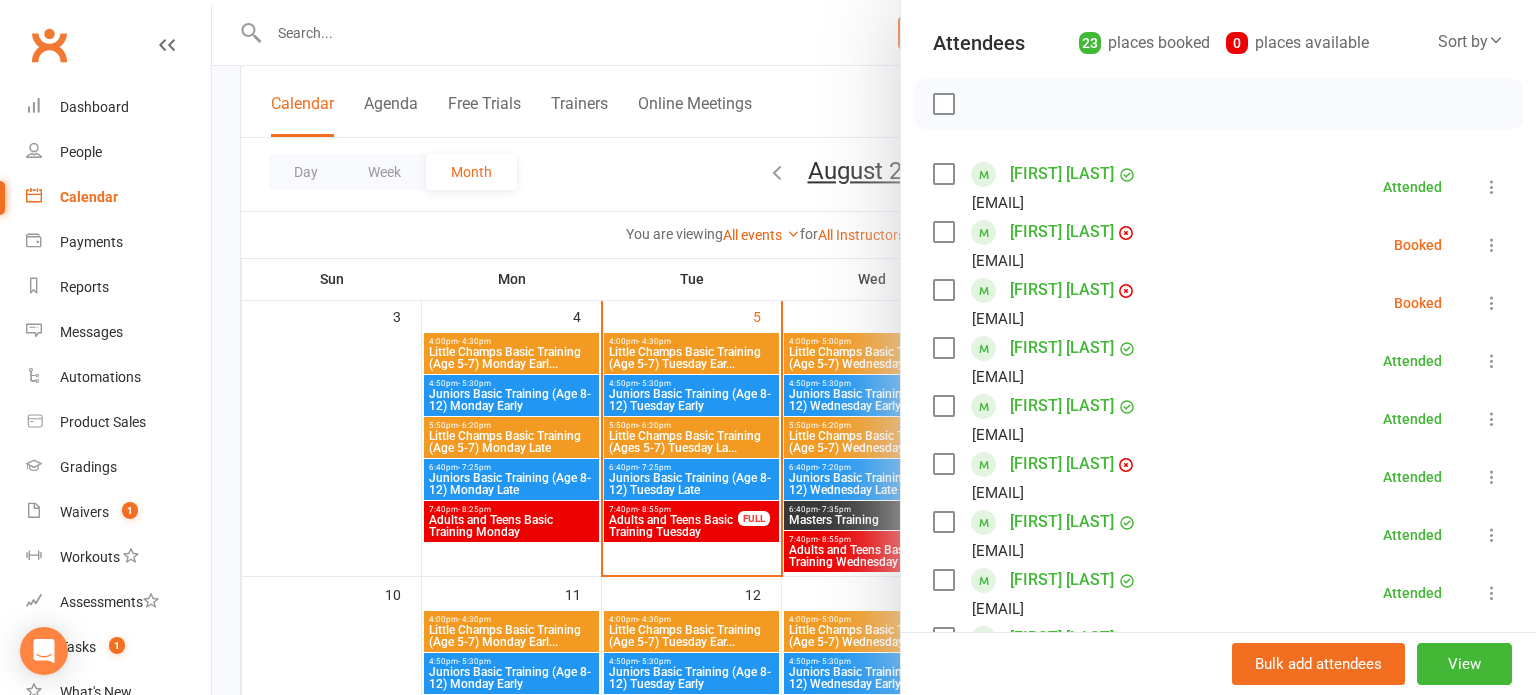 scroll, scrollTop: 208, scrollLeft: 0, axis: vertical 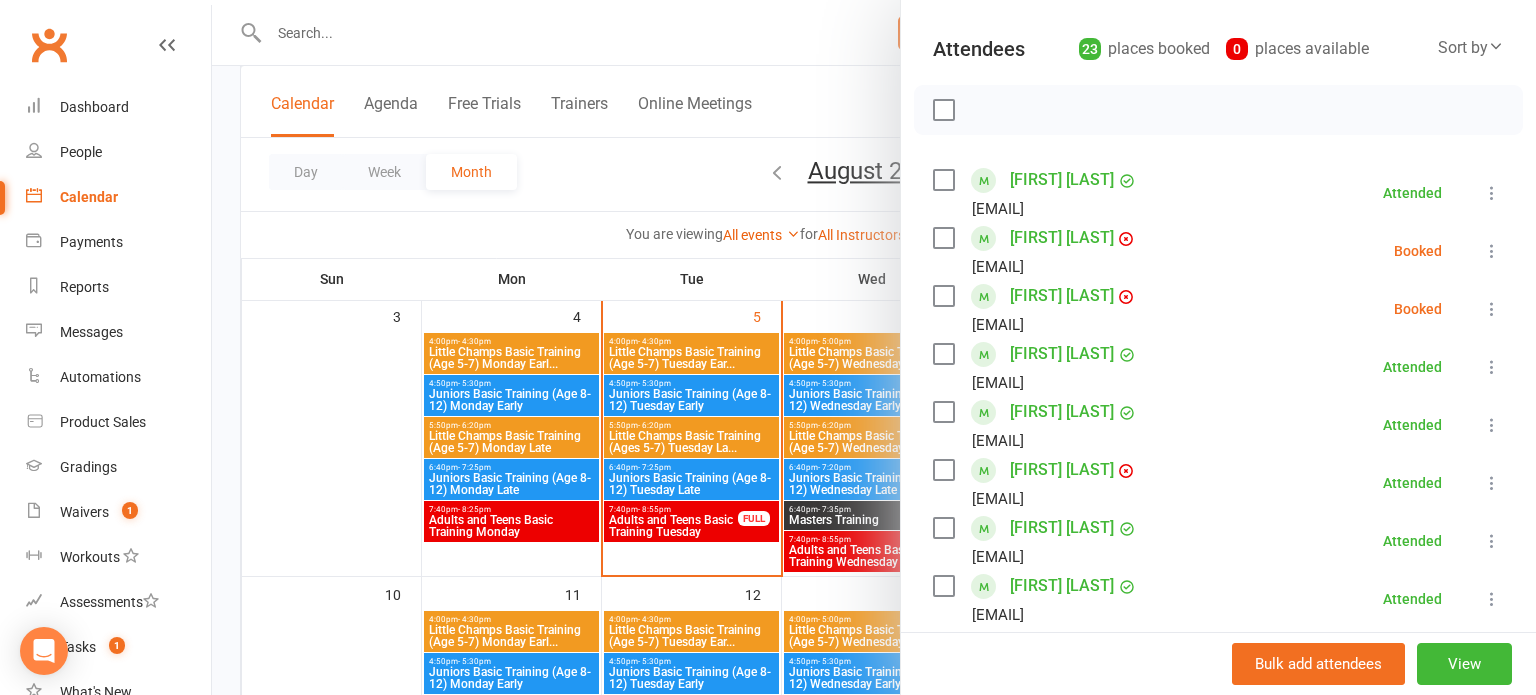 click at bounding box center [1492, 309] 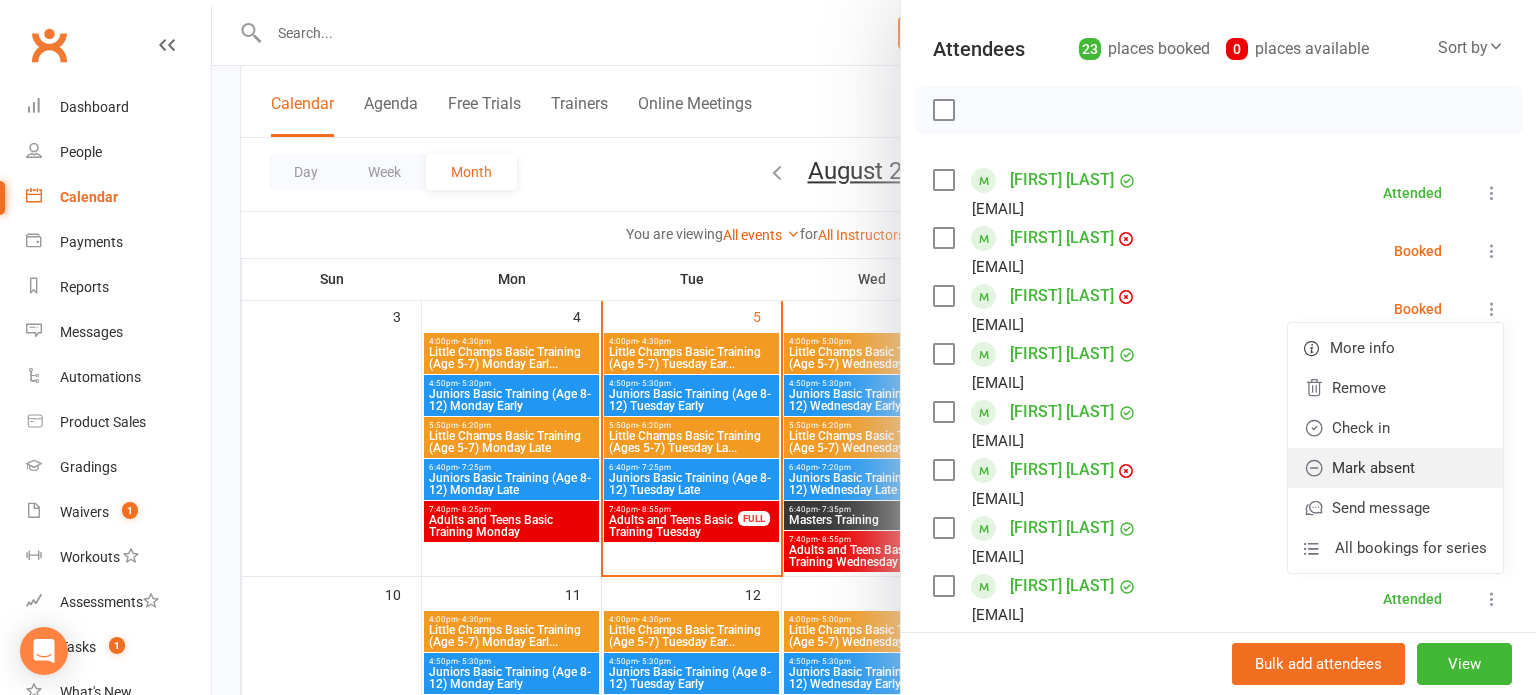 click on "Mark absent" at bounding box center [1395, 468] 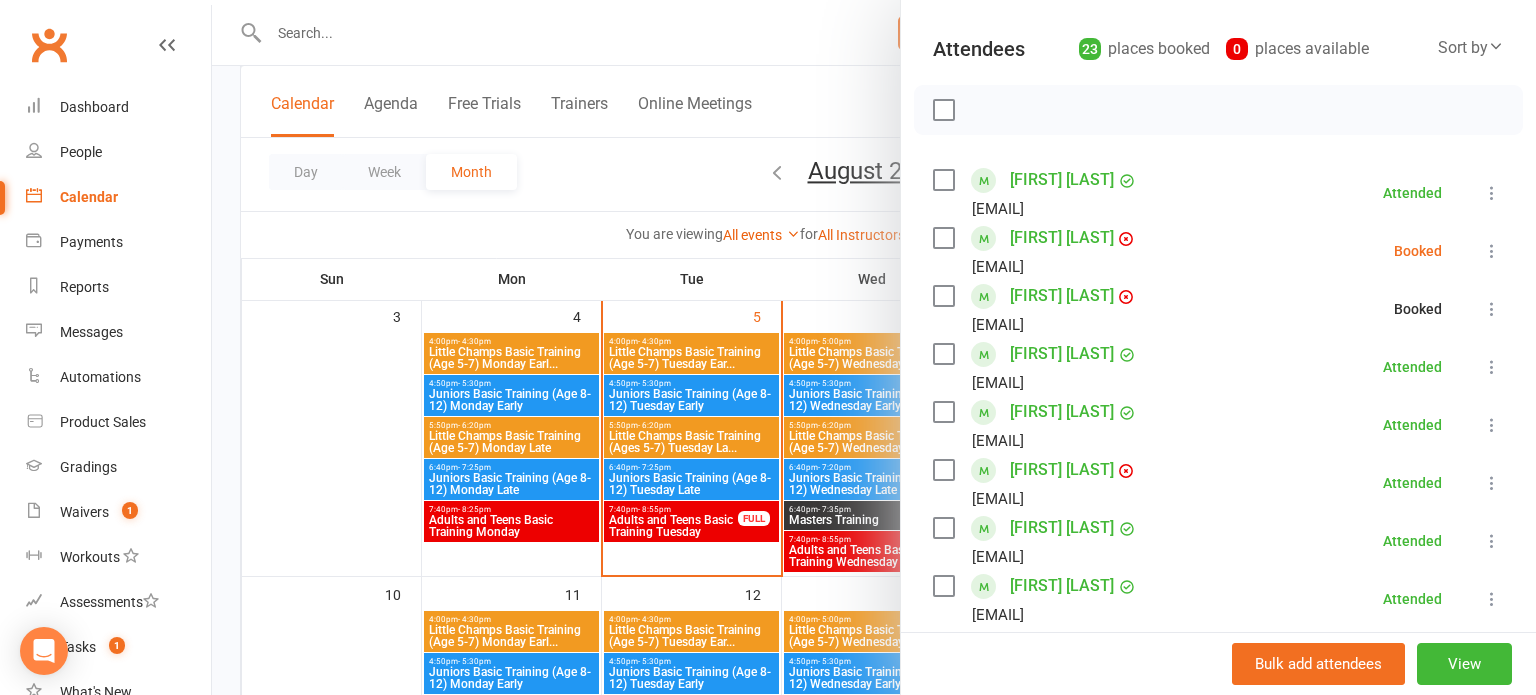 click at bounding box center [1492, 251] 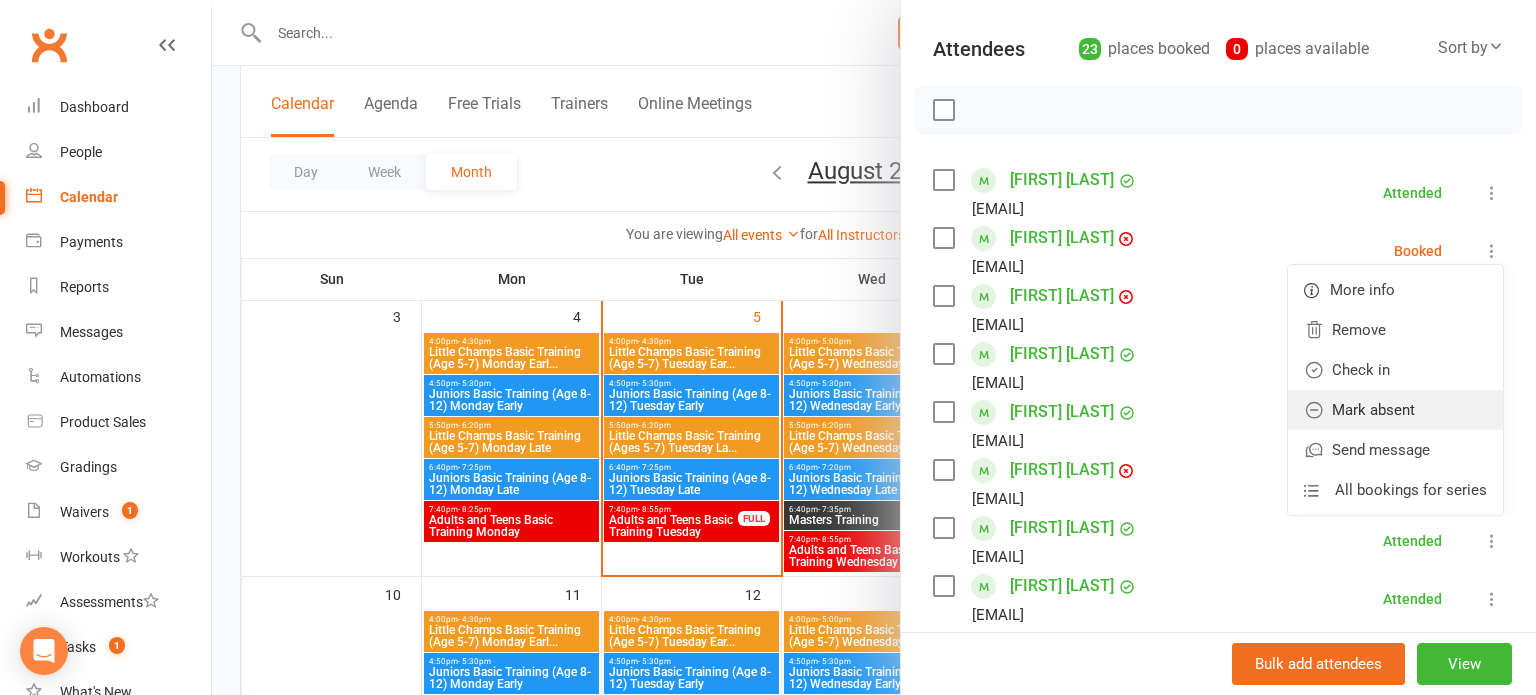 click on "Mark absent" at bounding box center [1395, 410] 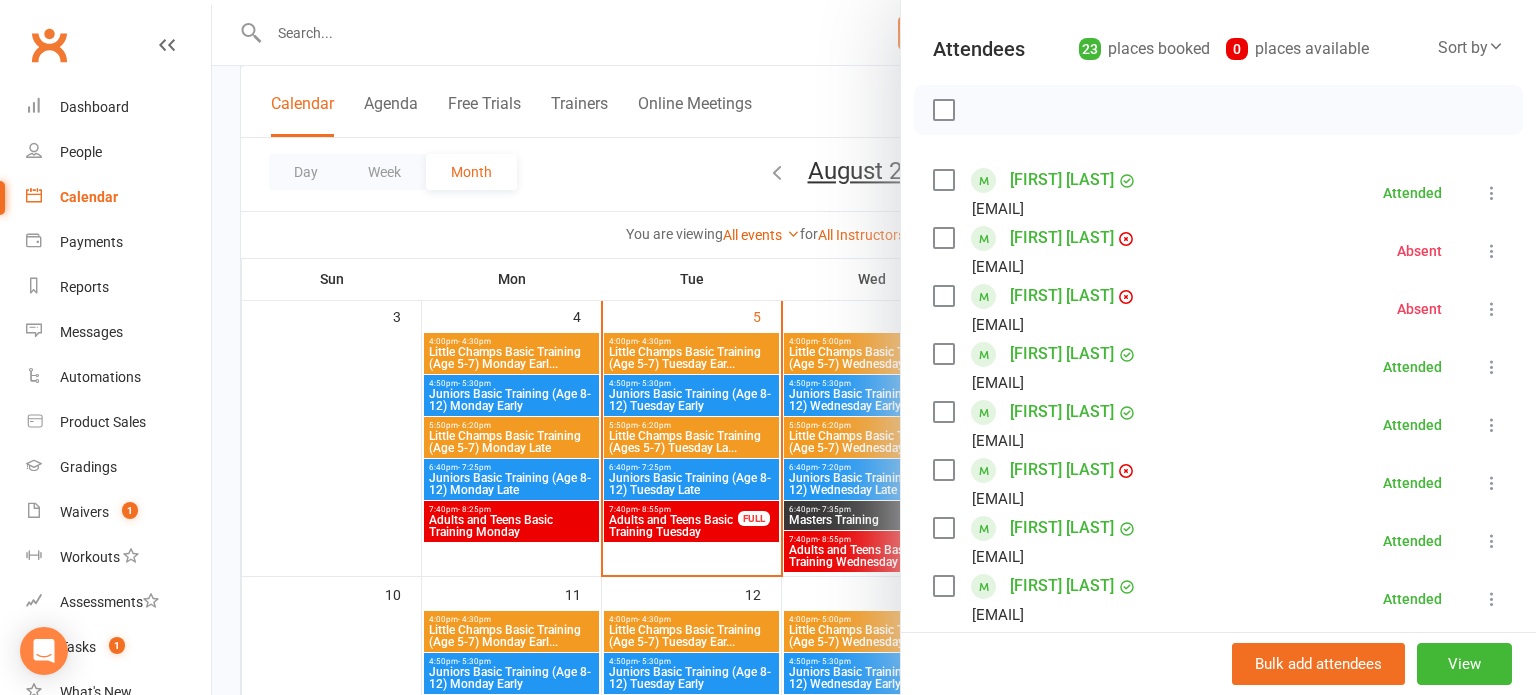 click at bounding box center (1492, 251) 